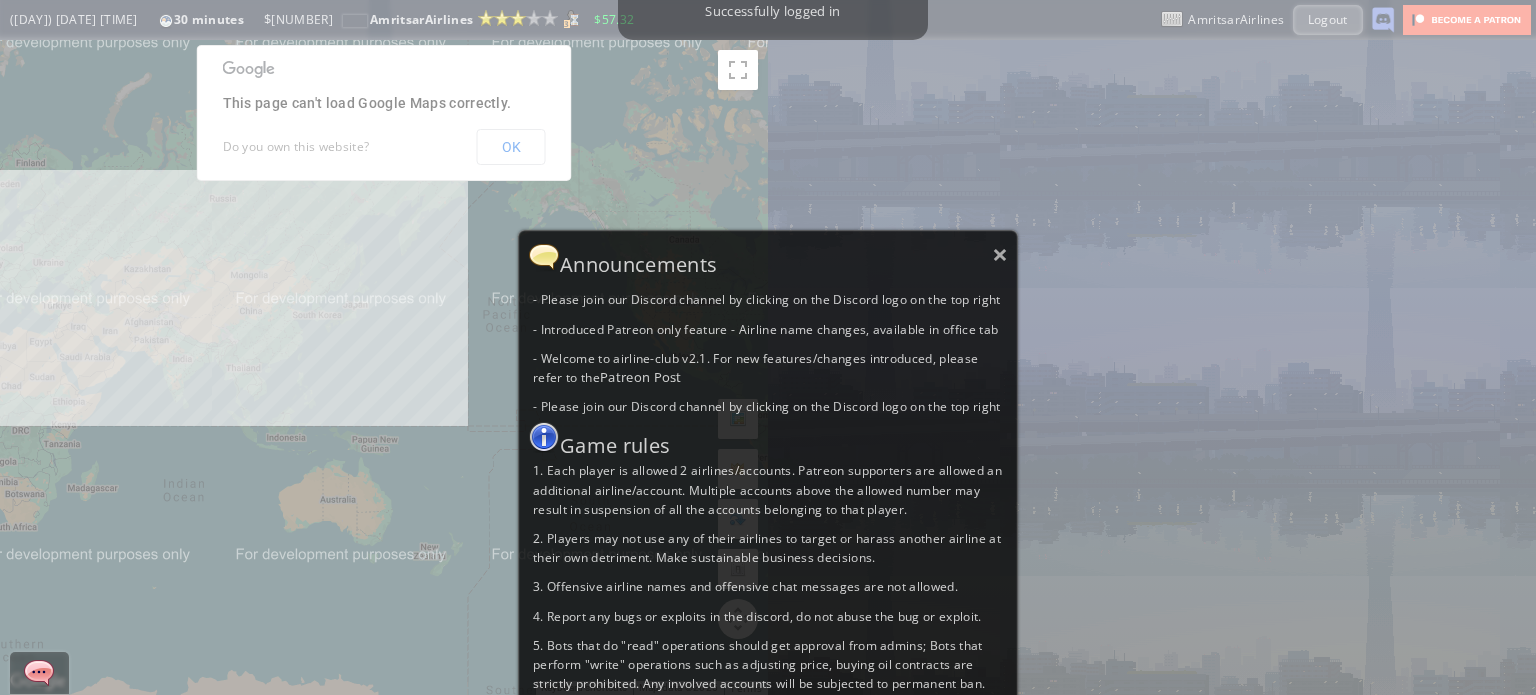 scroll, scrollTop: 0, scrollLeft: 0, axis: both 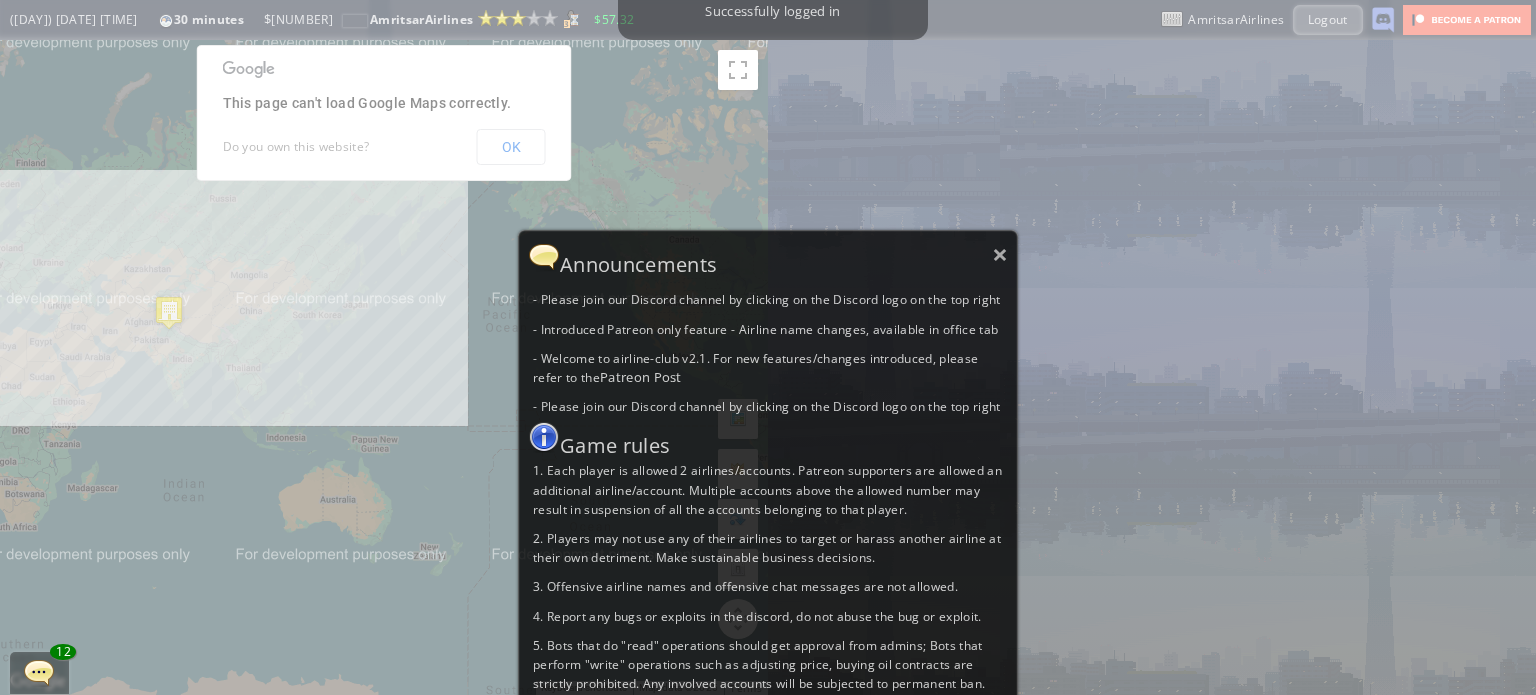 click on "×
Announcements
- Please join our Discord channel by clicking on the Discord logo on the top right
- Introduced Patreon only feature - Airline name changes, available in office tab
- Welcome to airline-club v2.1. For new features/changes introduced, please refer to the  Patreon Post
- Please join our Discord channel by clicking on the Discord logo on the top right
Game rules
1. Each player is allowed 2 airlines/accounts. Patreon supporters are allowed an additional airline/account. Multiple accounts above the allowed number may result in suspension of all the accounts belonging to that player.
2. Players may not use any of their airlines to target or harass another airline at their own detriment. Make sustainable business decisions.
3. Offensive airline names and offensive chat messages are not allowed.
4. Report any bugs or exploits in the discord, do not abuse the bug or exploit." at bounding box center [768, 508] 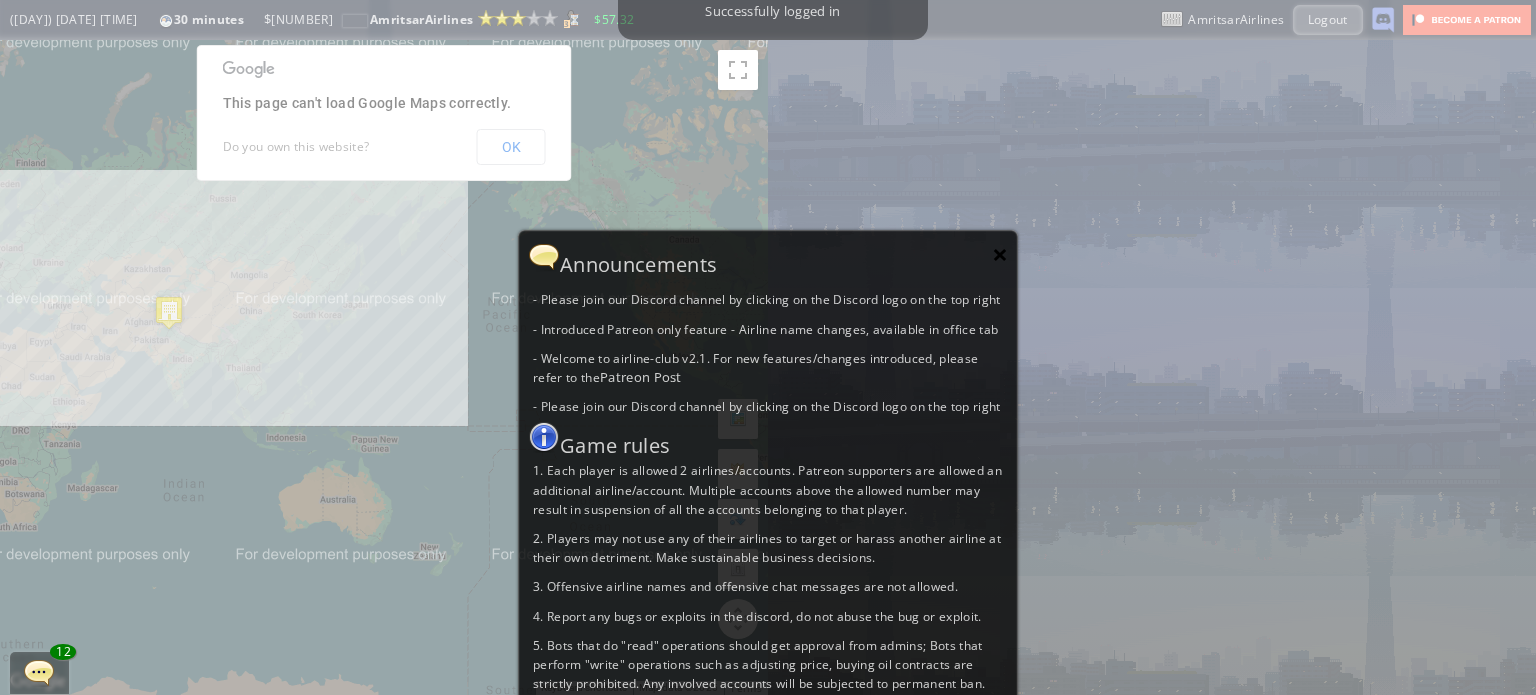 click on "×" at bounding box center [1000, 254] 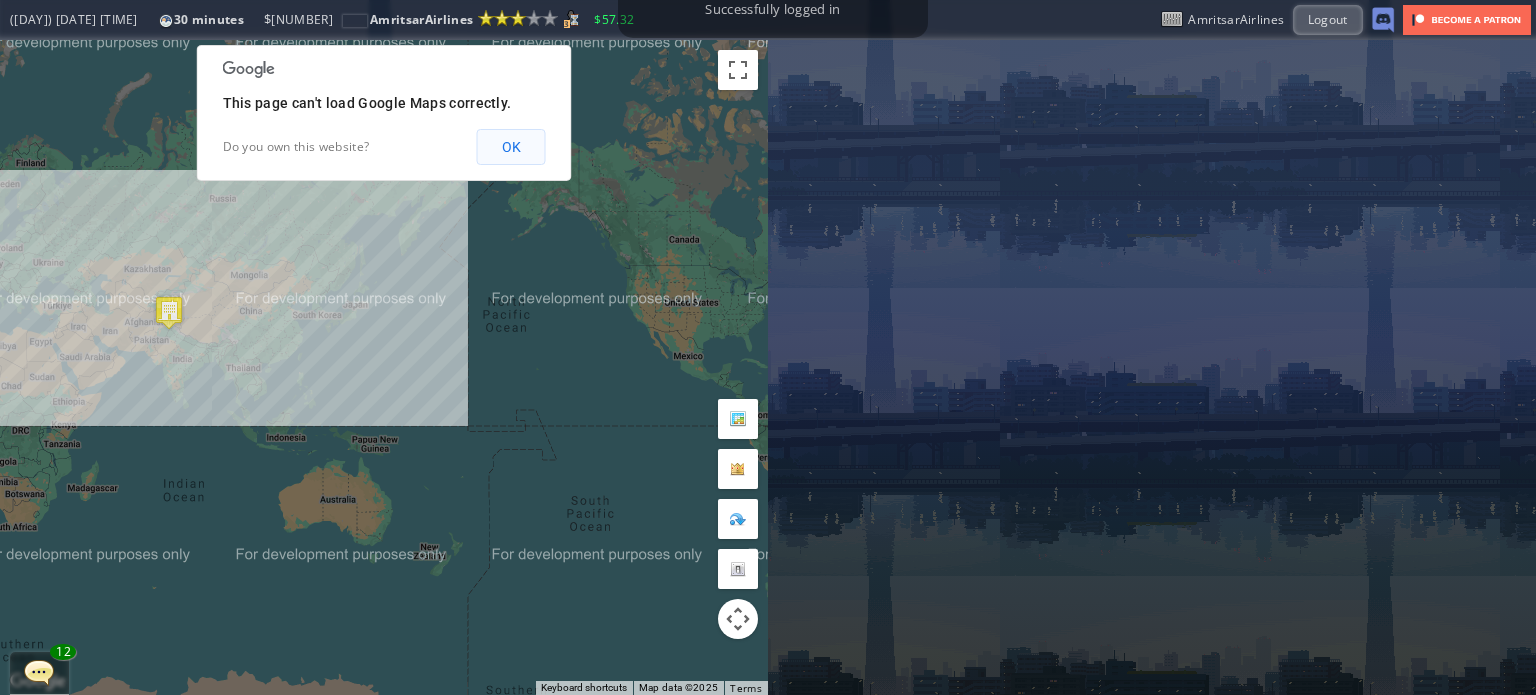 click on "OK" at bounding box center (511, 147) 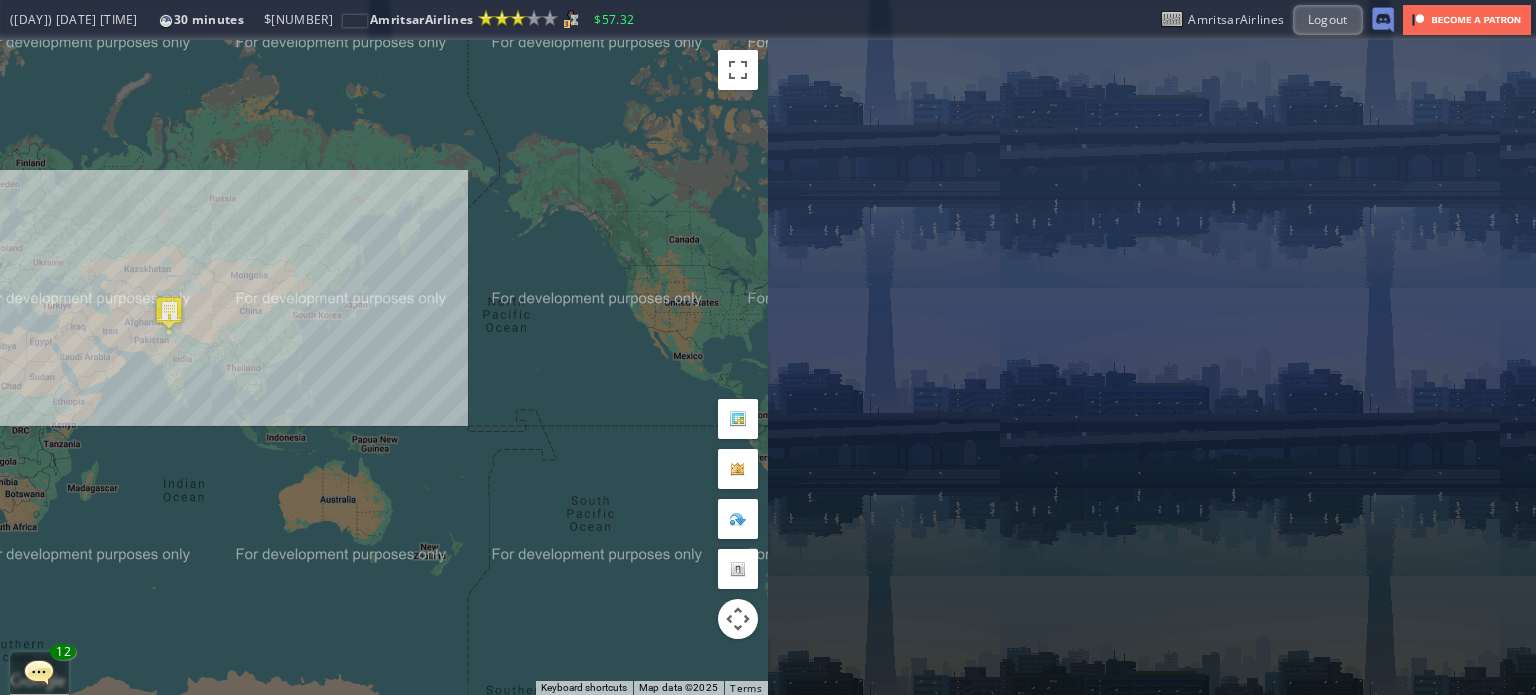 drag, startPoint x: 242, startPoint y: 313, endPoint x: 304, endPoint y: 297, distance: 64.03124 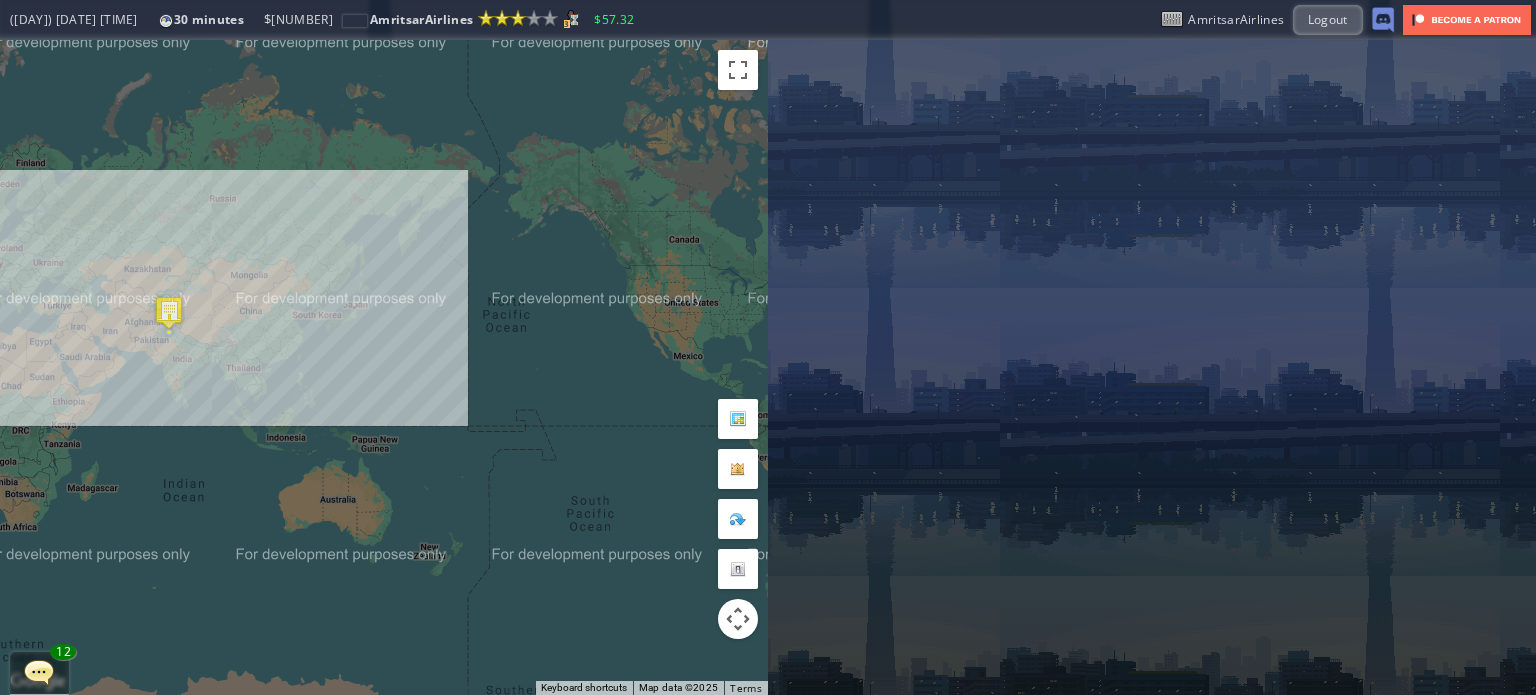 click on "To navigate, press the arrow keys." at bounding box center (384, 367) 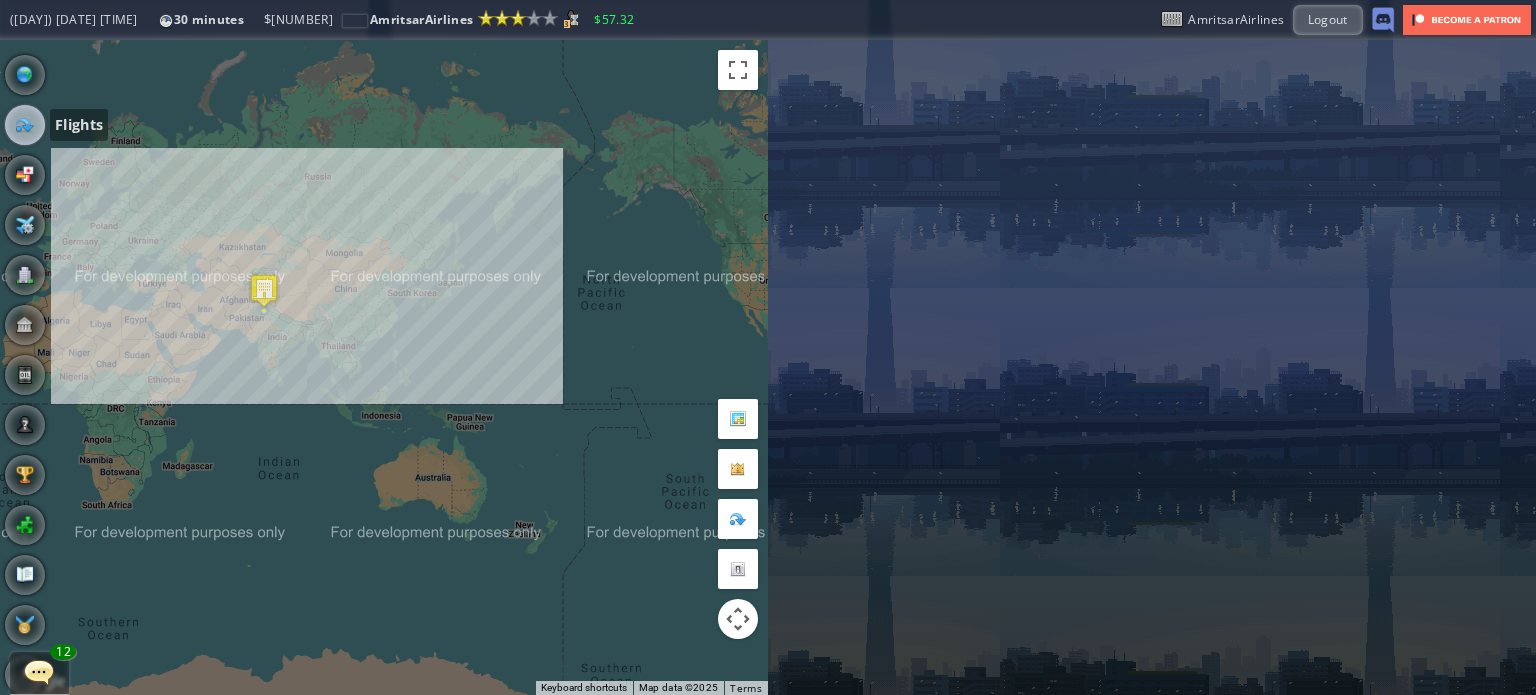 click at bounding box center (25, 125) 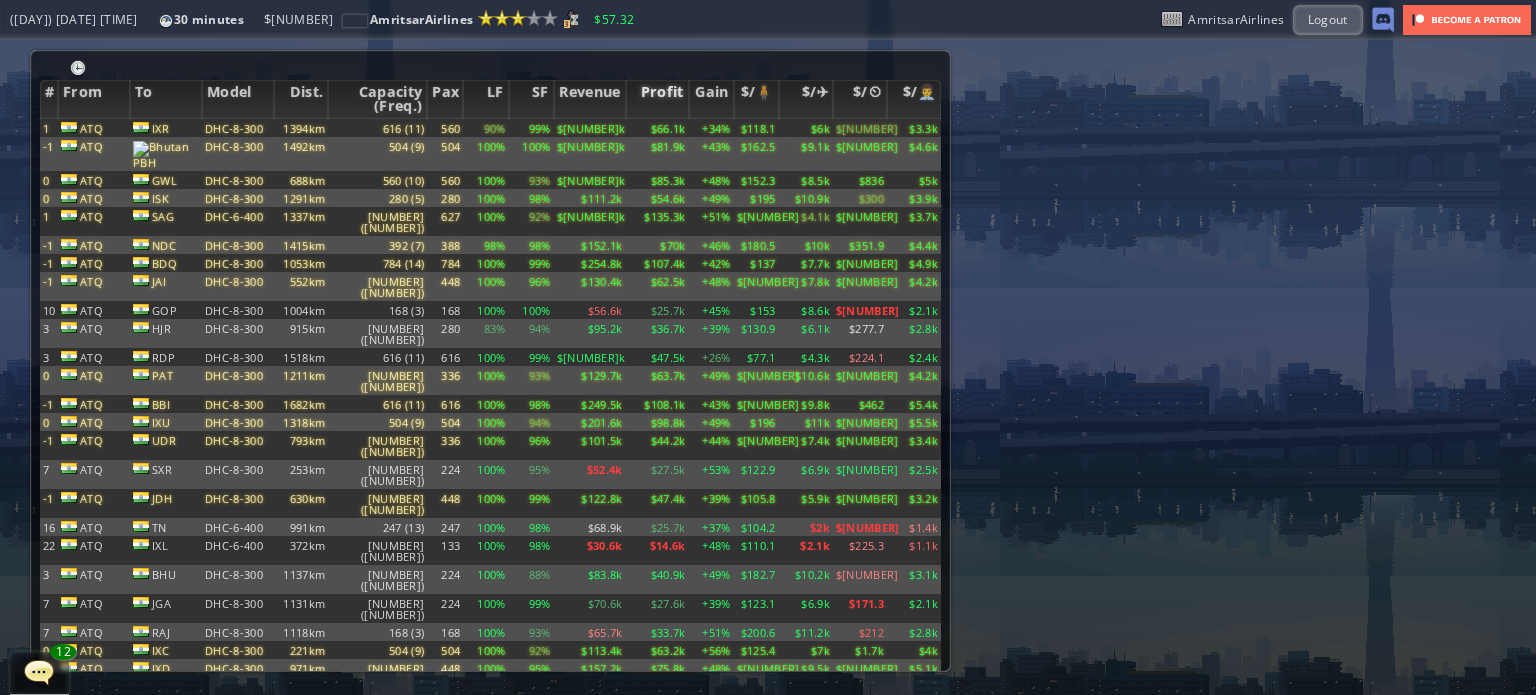click on "Profit" at bounding box center (657, 99) 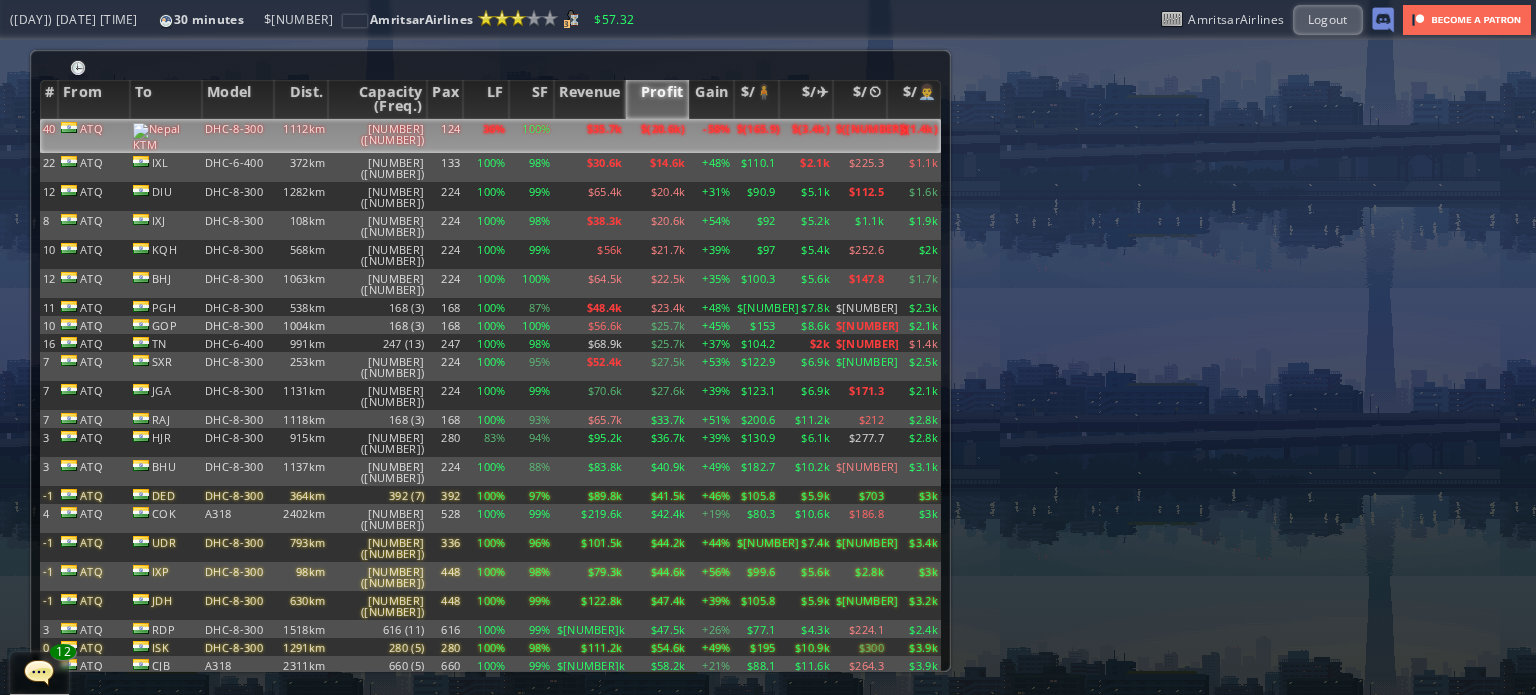 click on "[NUMBER] ([NUMBER])" at bounding box center [377, 136] 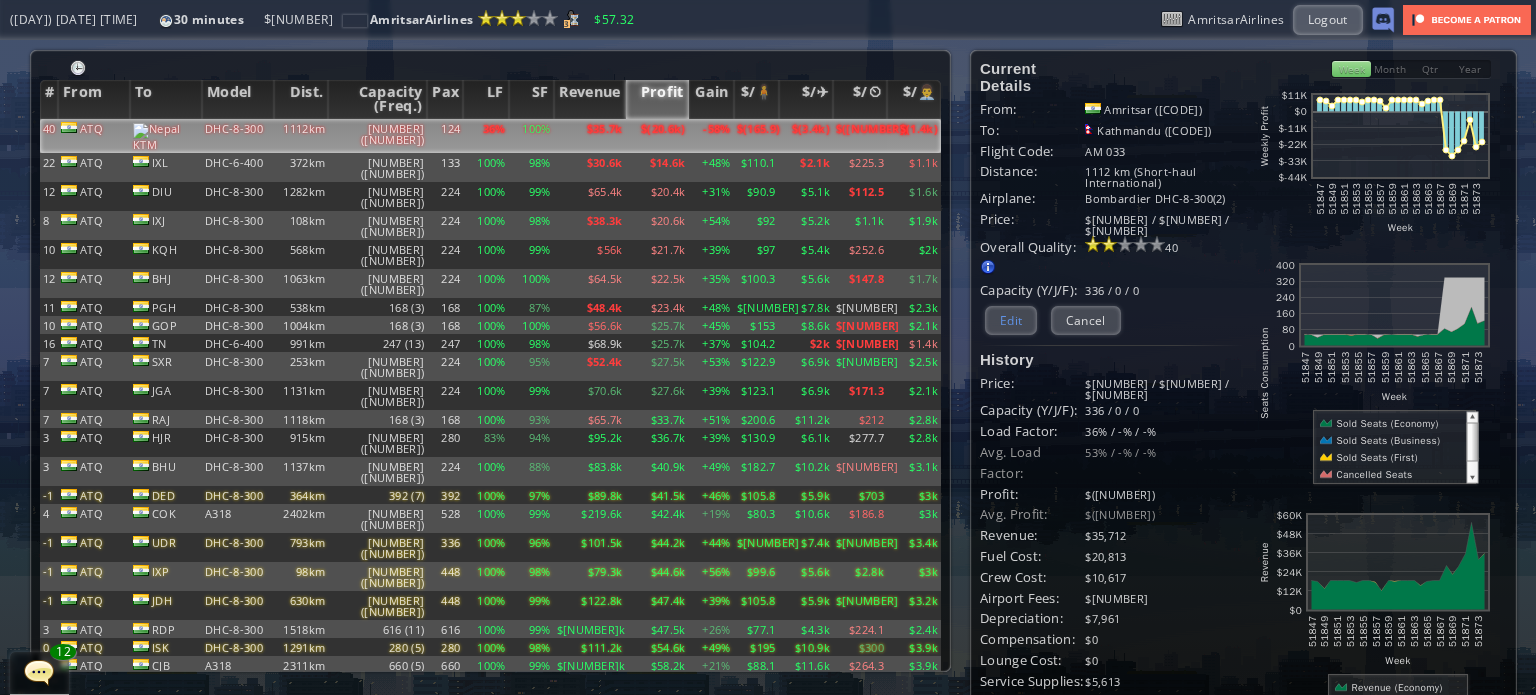 click on "Edit" at bounding box center (1011, 320) 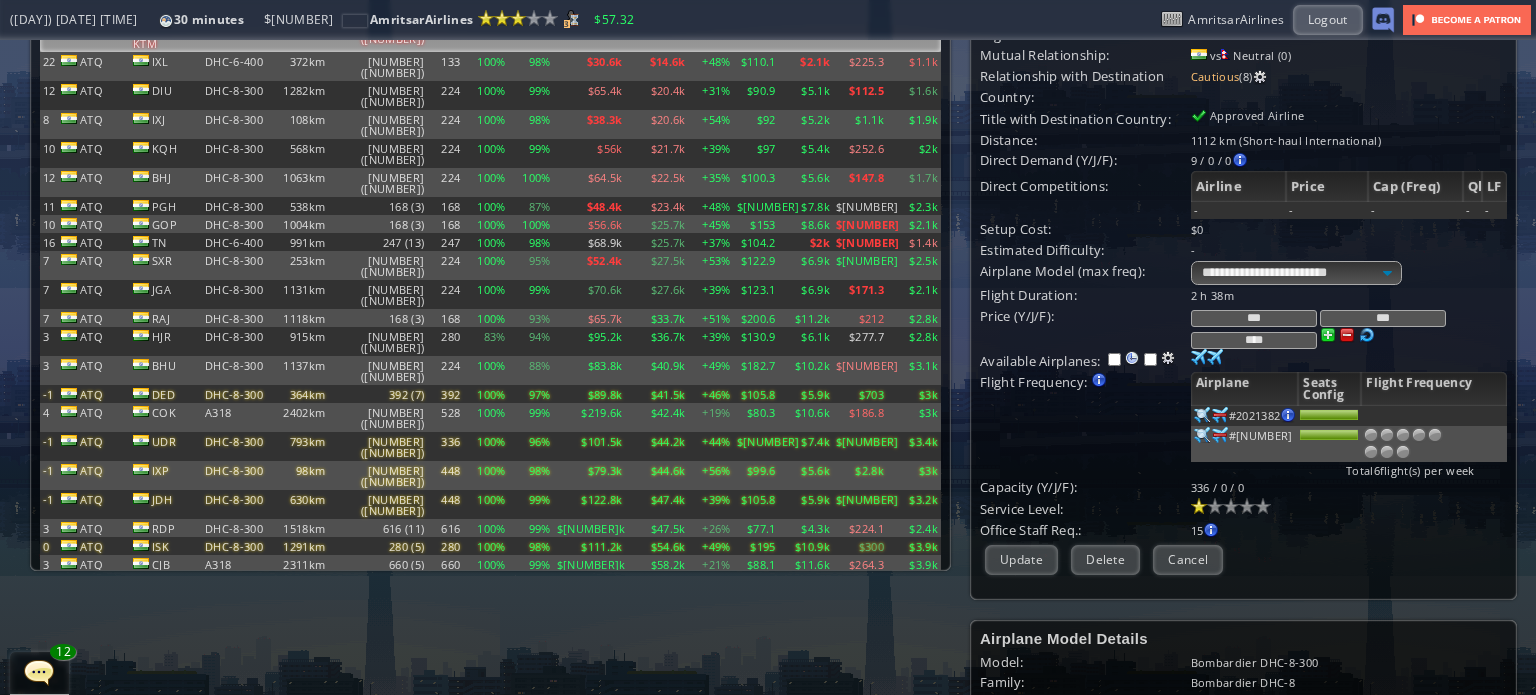 scroll, scrollTop: 100, scrollLeft: 0, axis: vertical 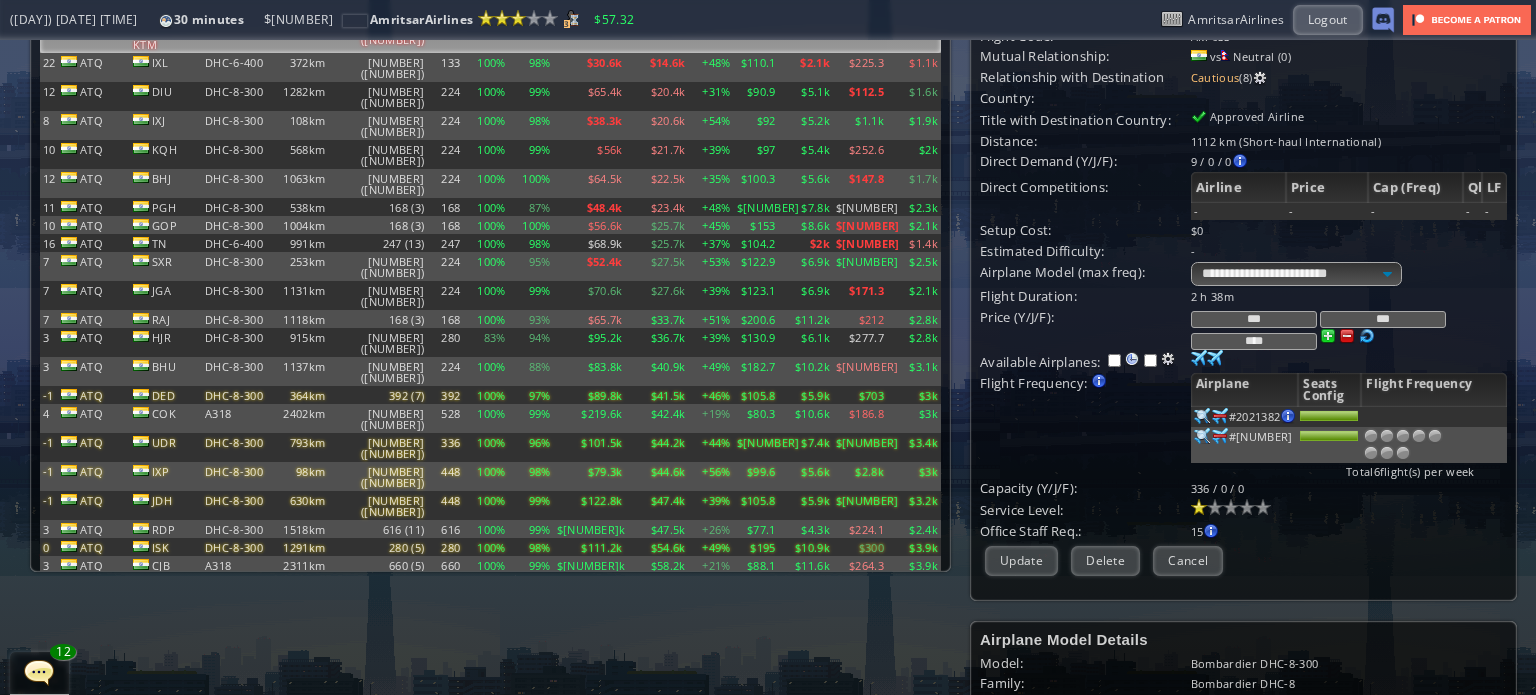 drag, startPoint x: 1284, startPoint y: 319, endPoint x: 1260, endPoint y: 319, distance: 24 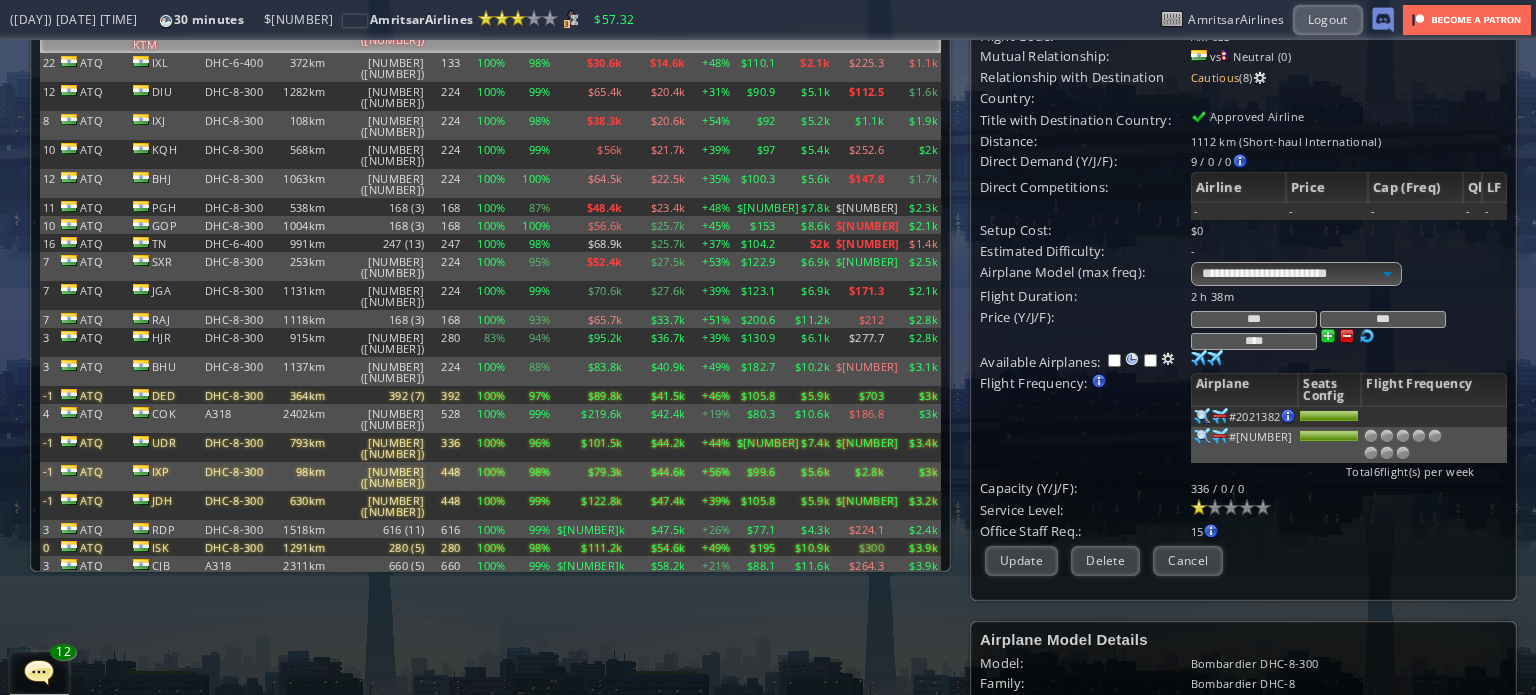 click on "***" at bounding box center (1254, 319) 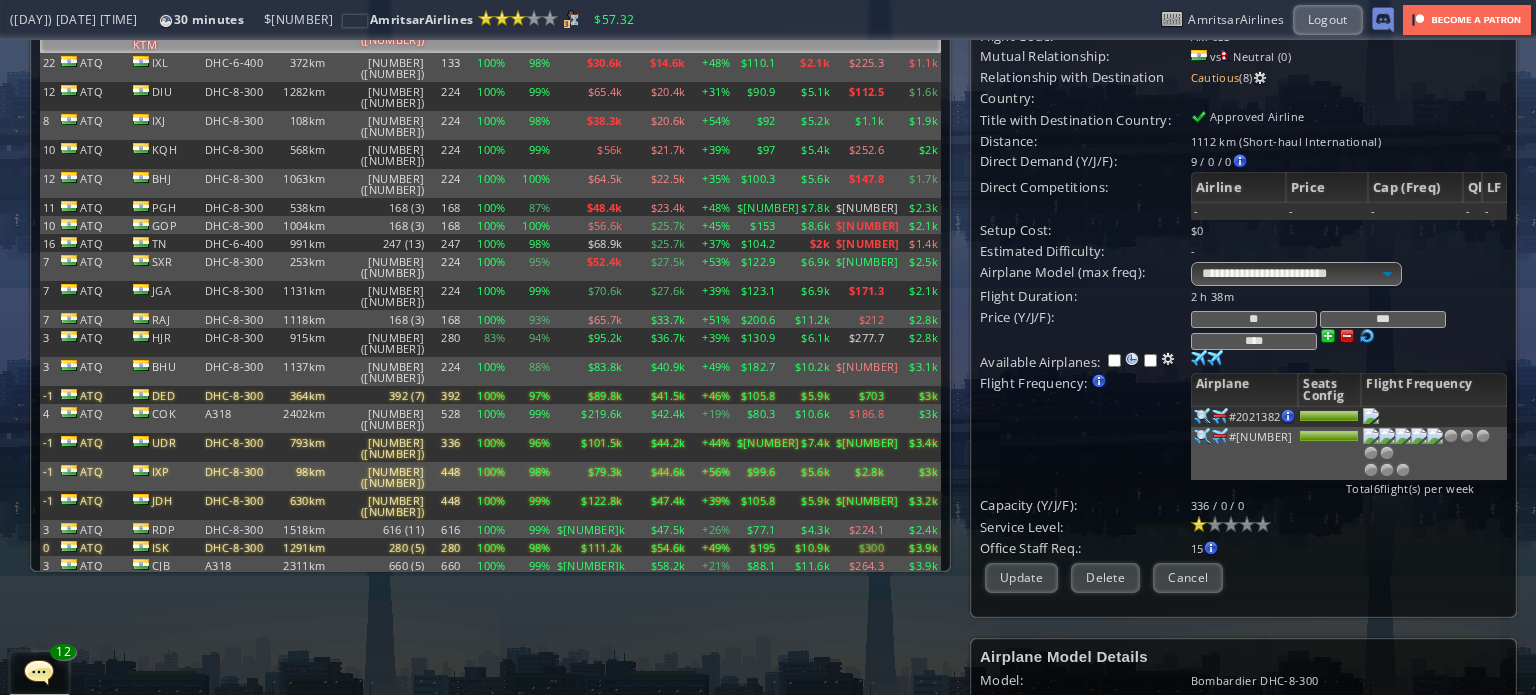click on "**" at bounding box center [1254, 319] 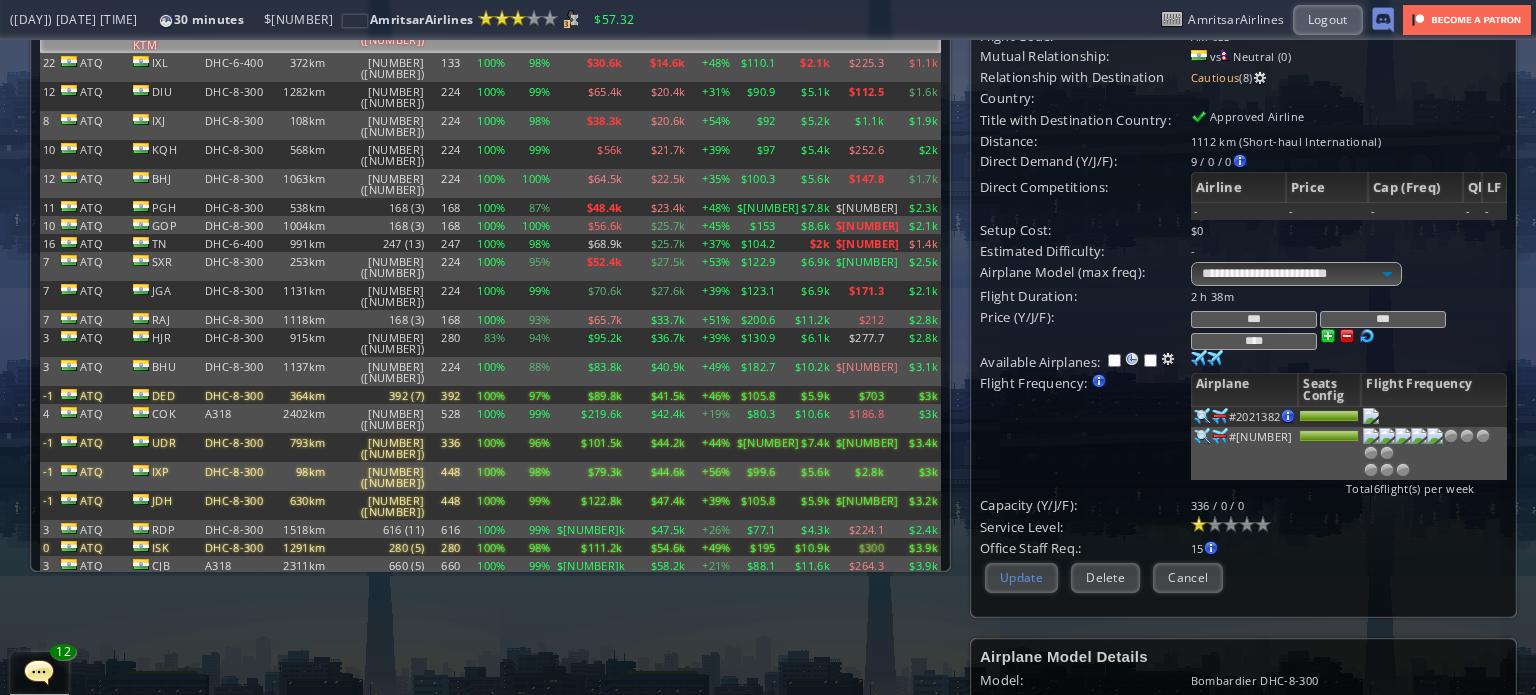 type on "***" 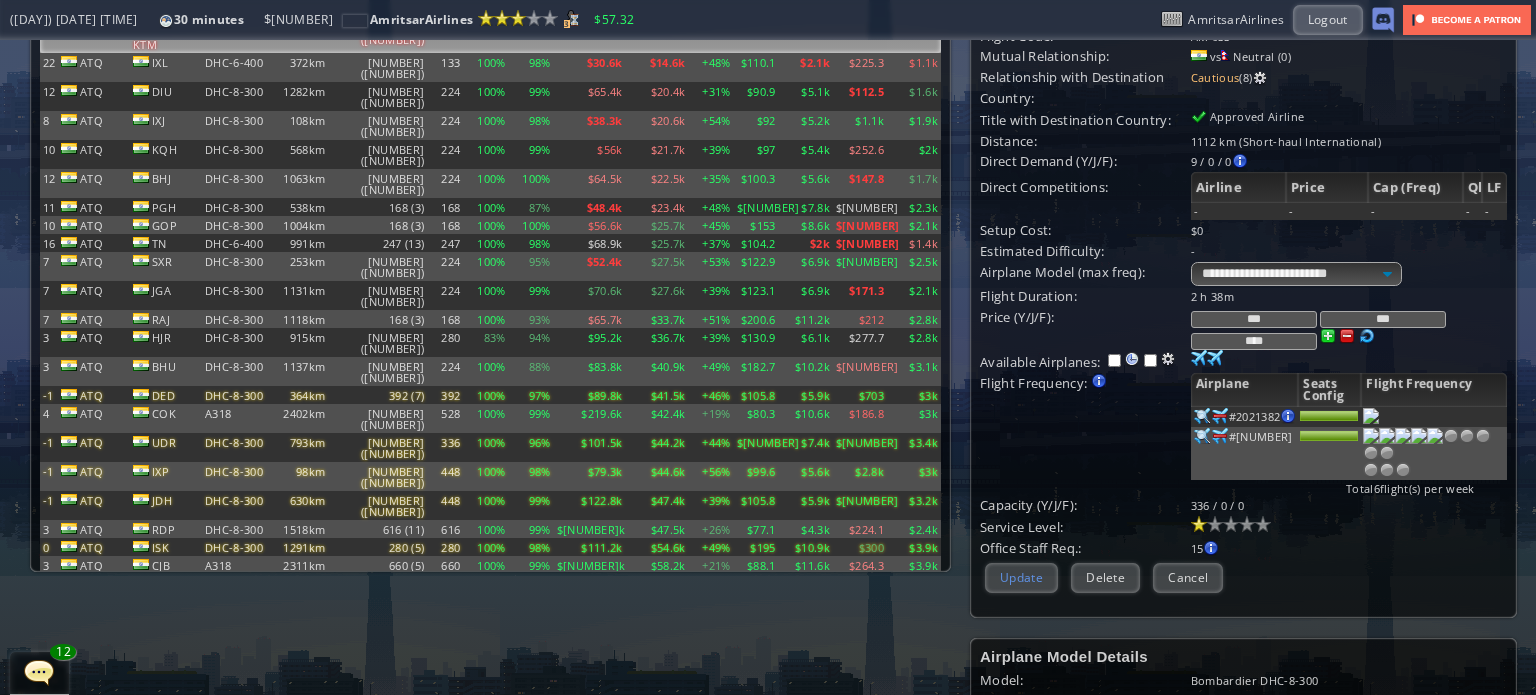 click on "Update" at bounding box center (1021, 577) 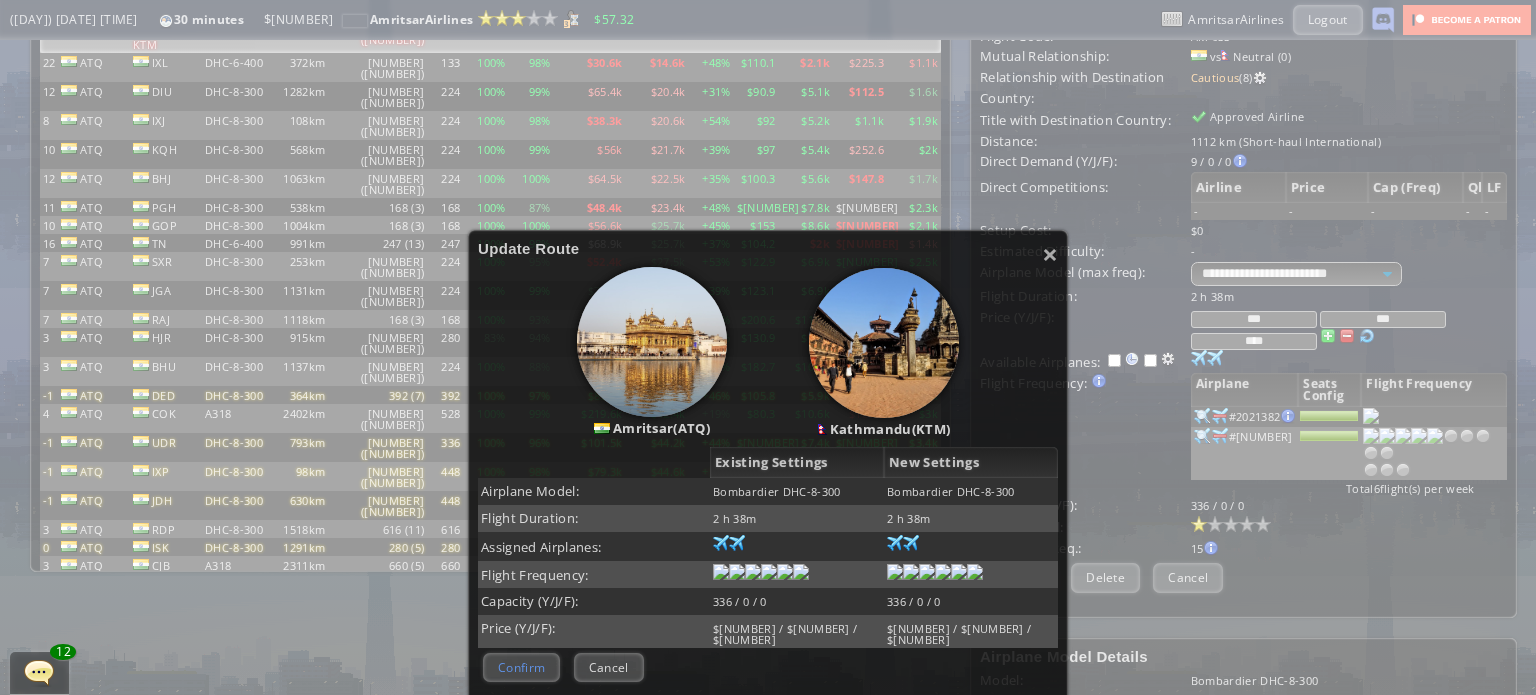 click on "Confirm" at bounding box center (521, 667) 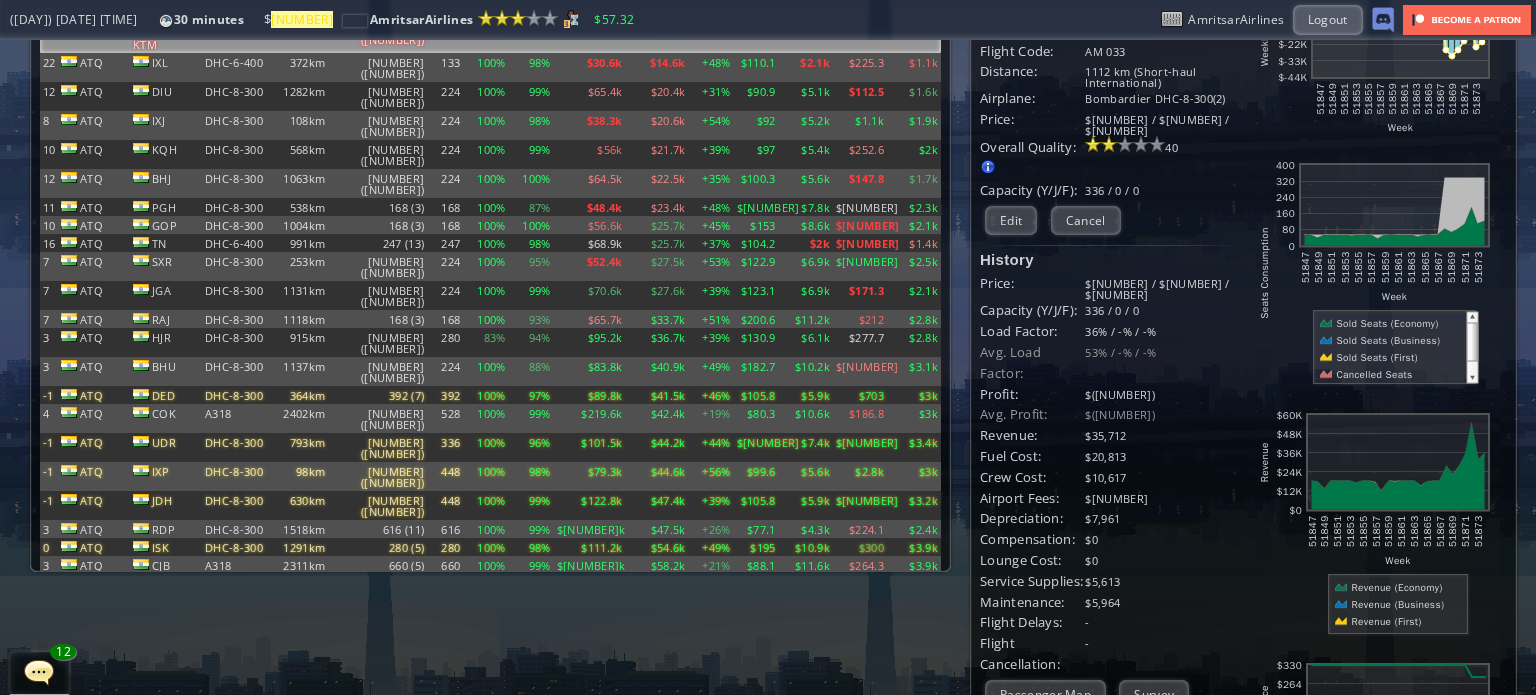 scroll, scrollTop: 0, scrollLeft: 0, axis: both 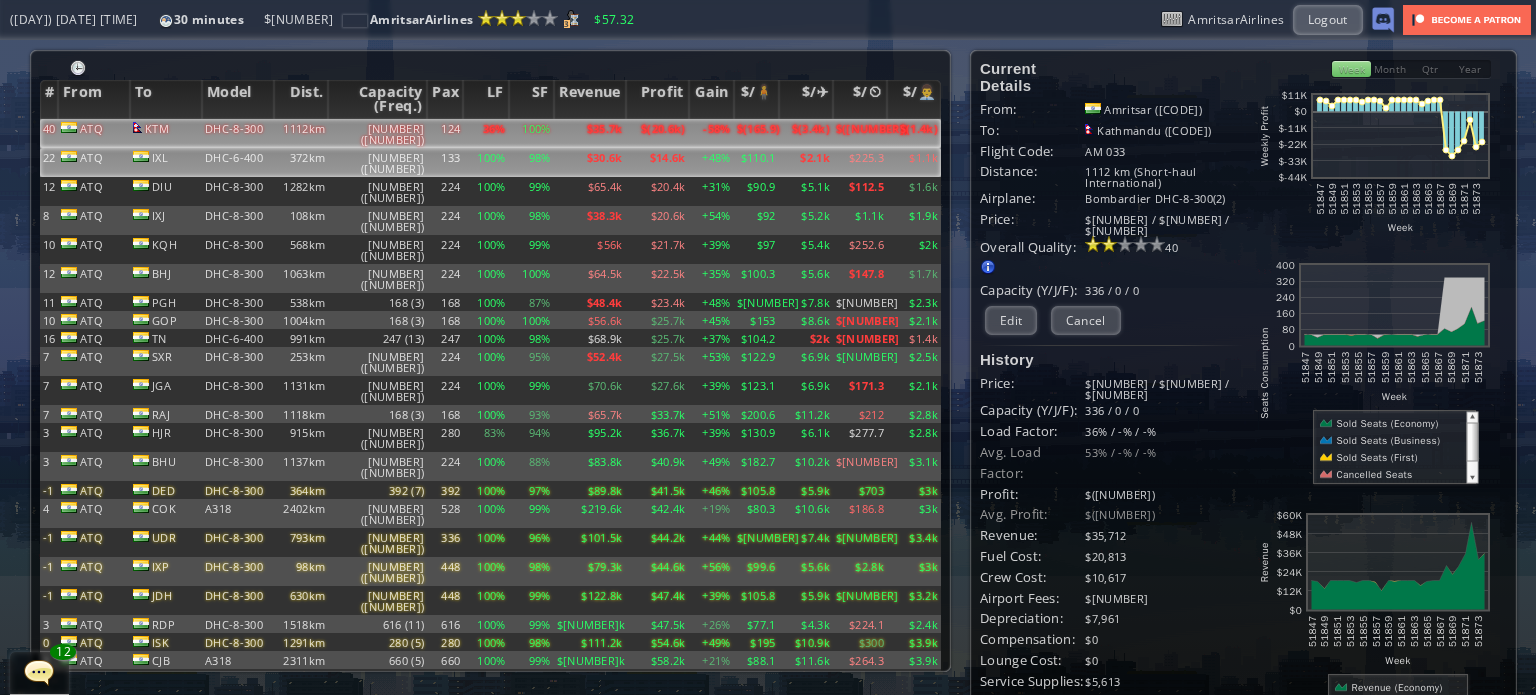 click on "[NUMBER] ([NUMBER])" at bounding box center [377, 133] 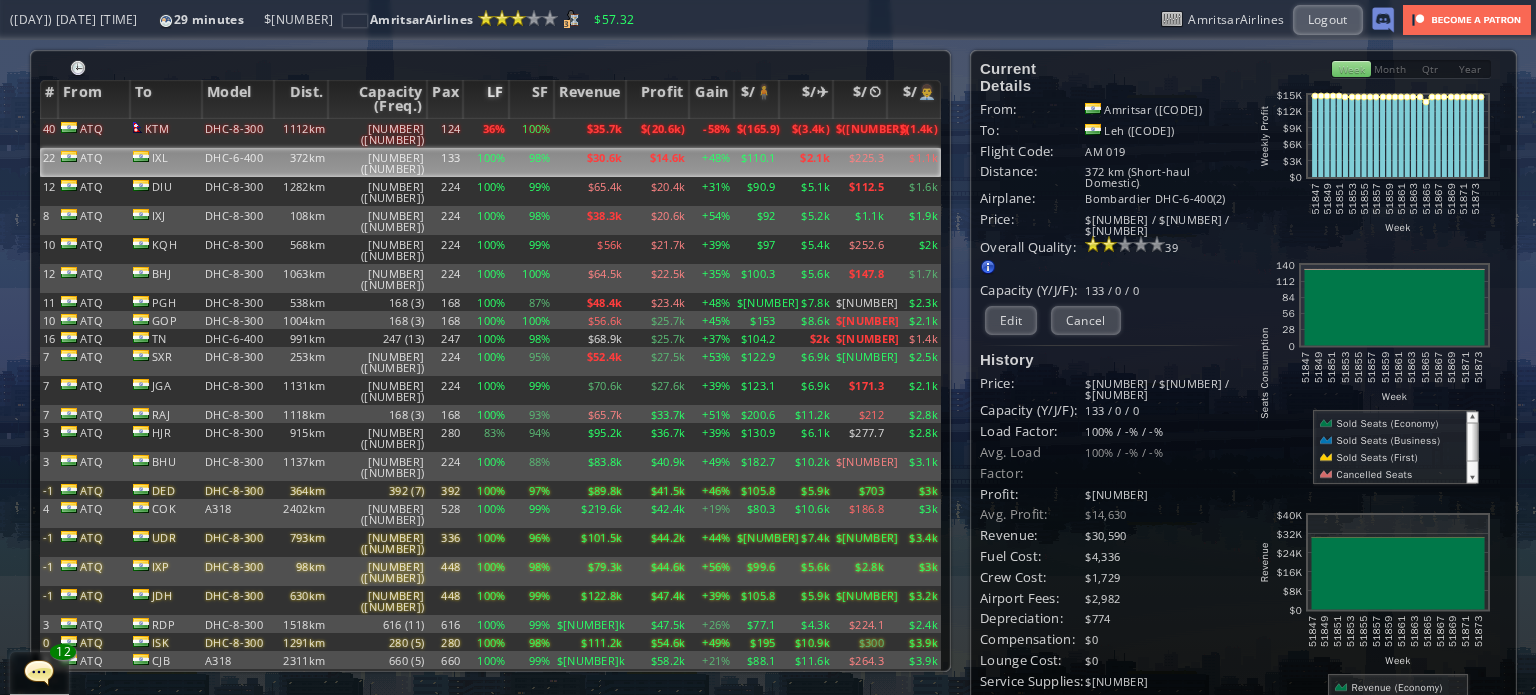 click on "LF" at bounding box center [485, 99] 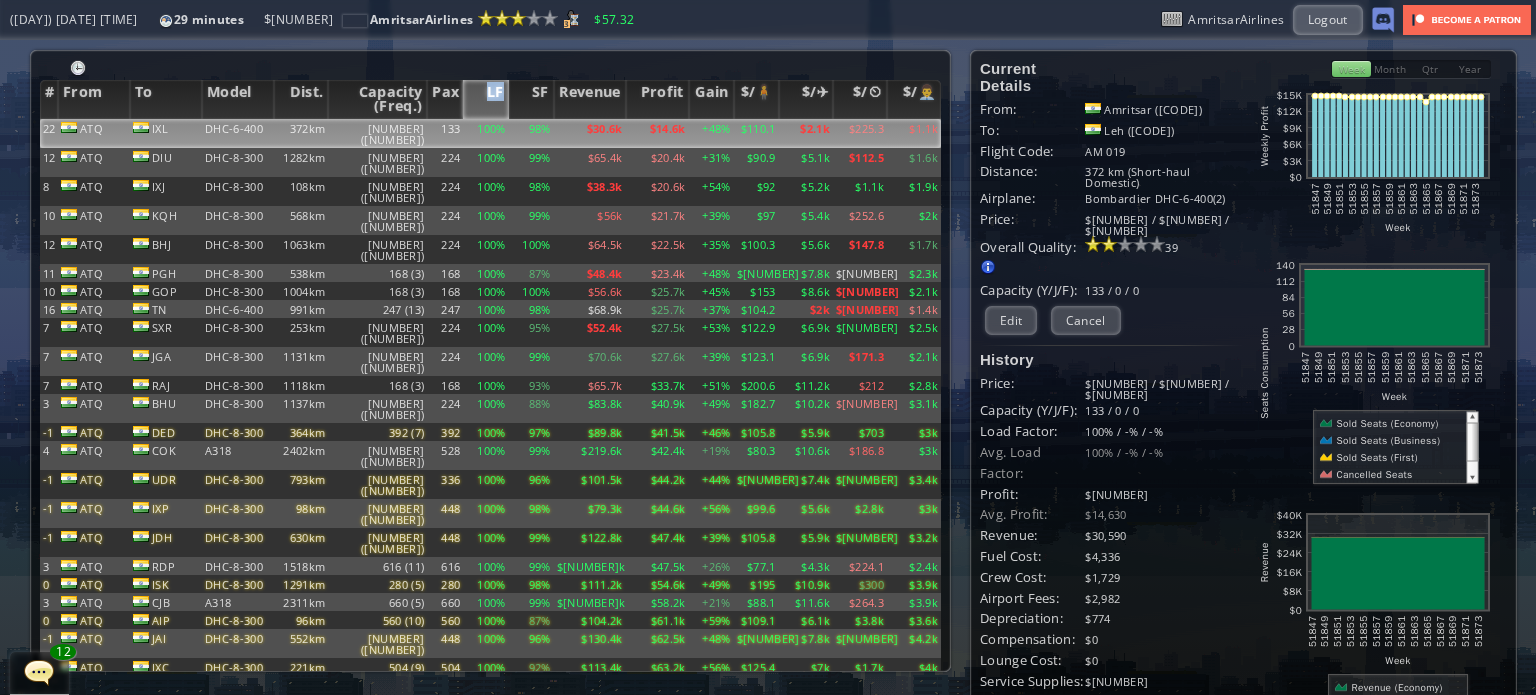 click on "LF" at bounding box center (485, 99) 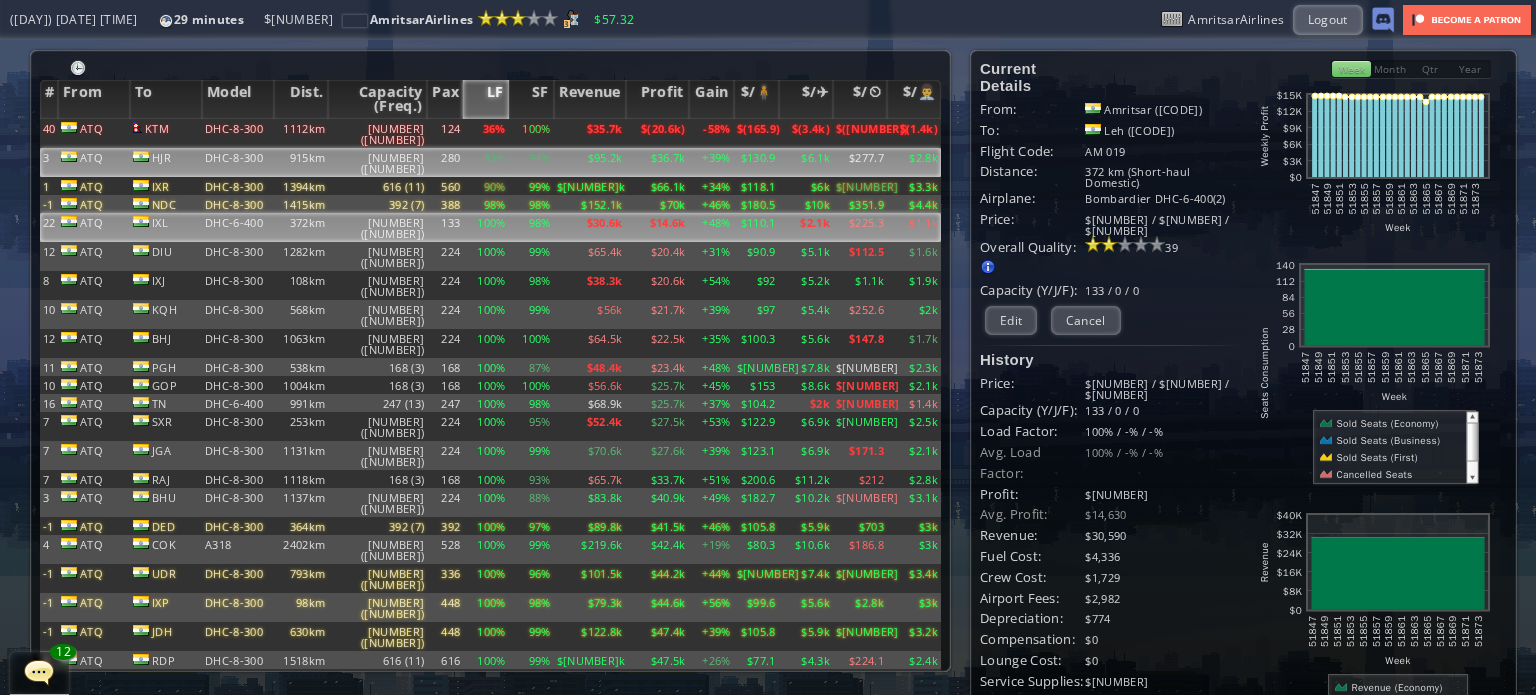click on "83%" at bounding box center [485, 133] 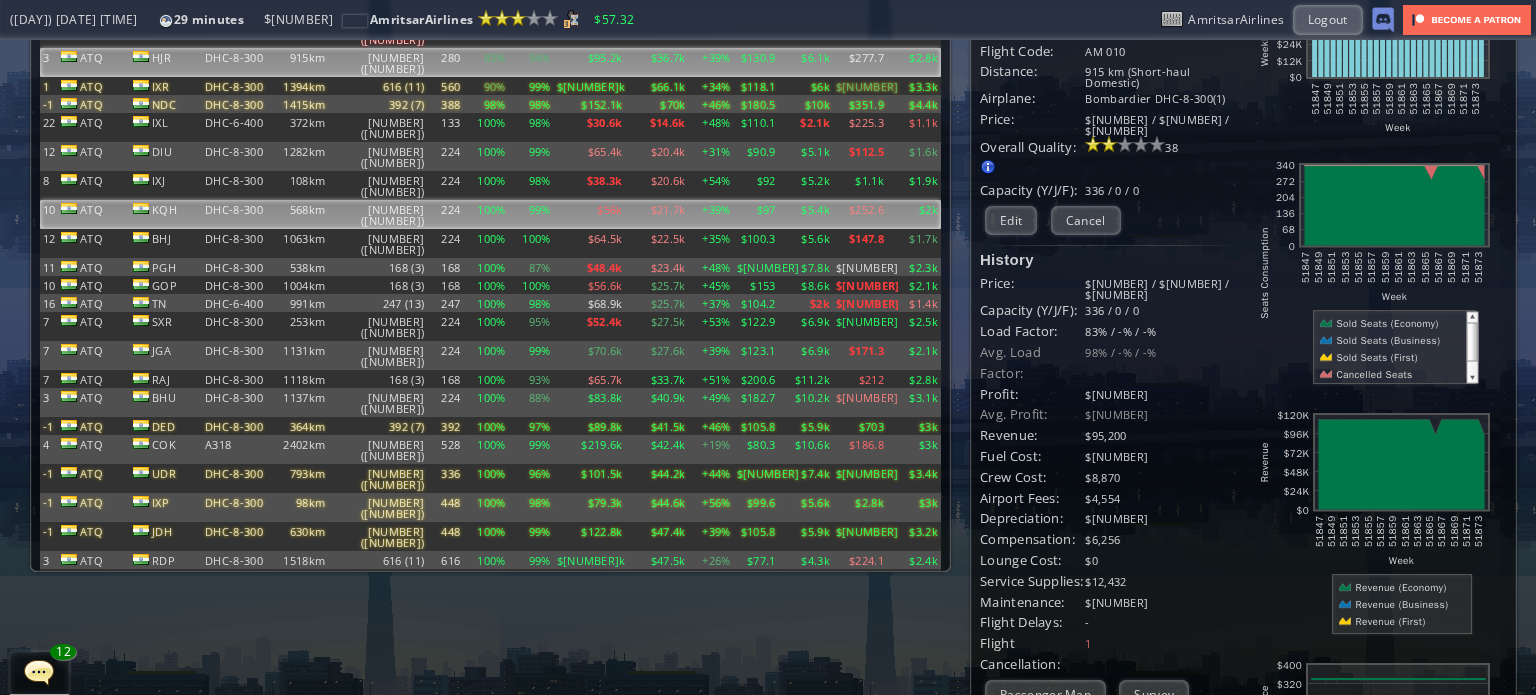 scroll, scrollTop: 0, scrollLeft: 0, axis: both 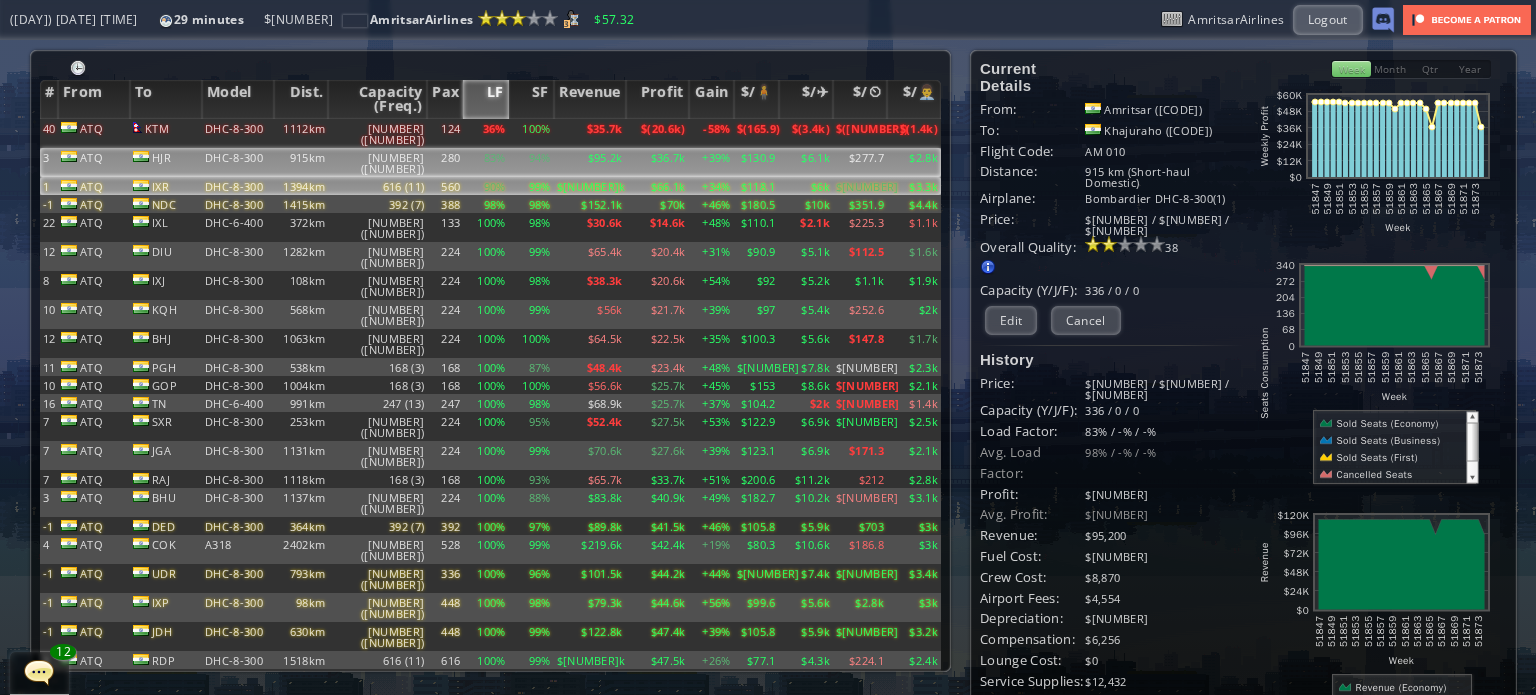 click on "DHC-8-300" at bounding box center (238, 133) 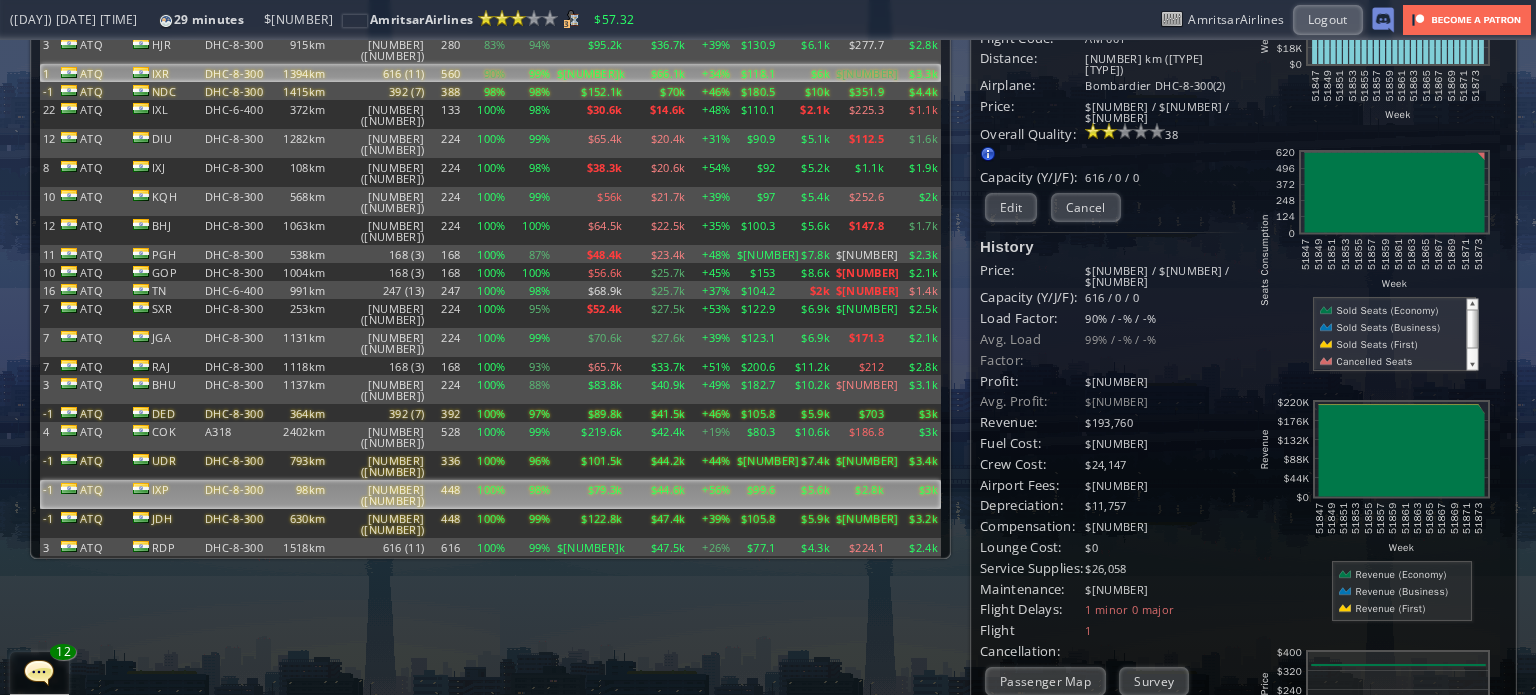 scroll, scrollTop: 0, scrollLeft: 0, axis: both 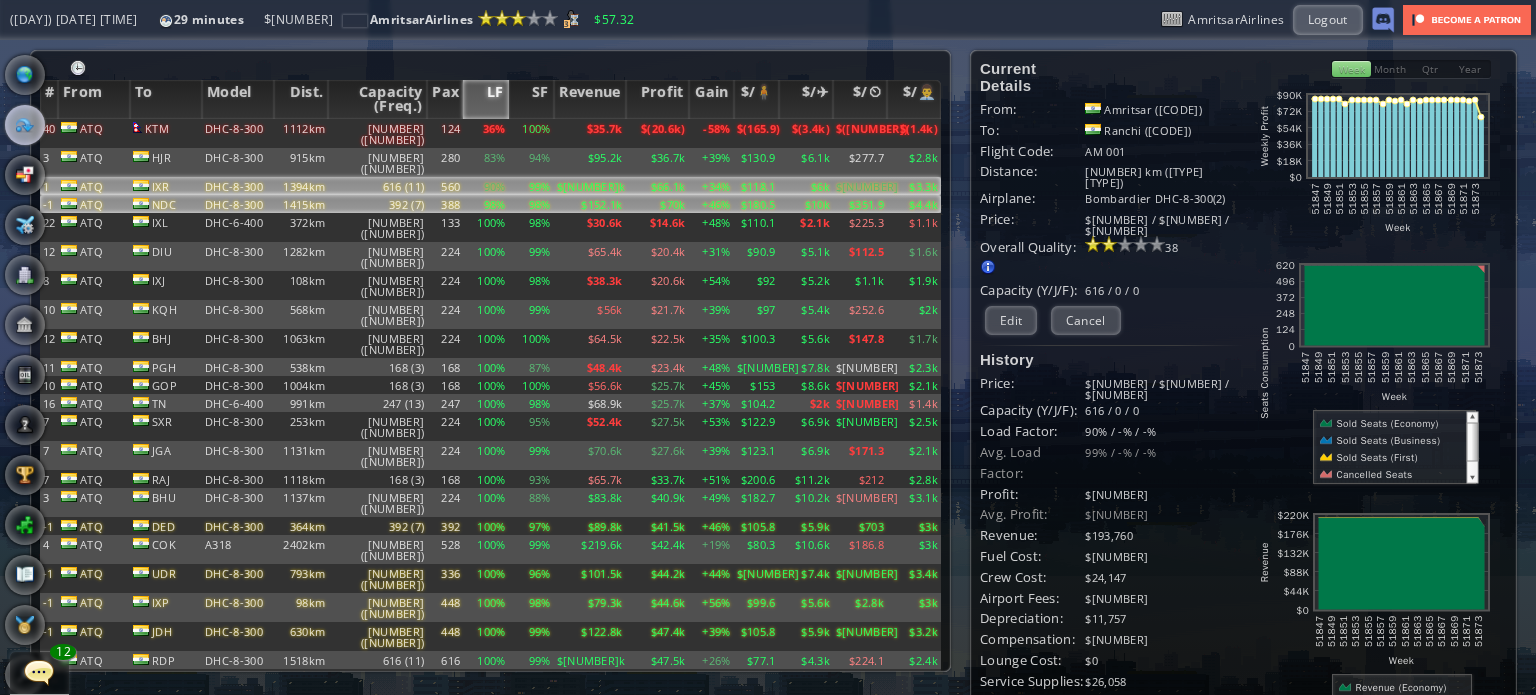 click on "DHC-8-300" at bounding box center [238, 133] 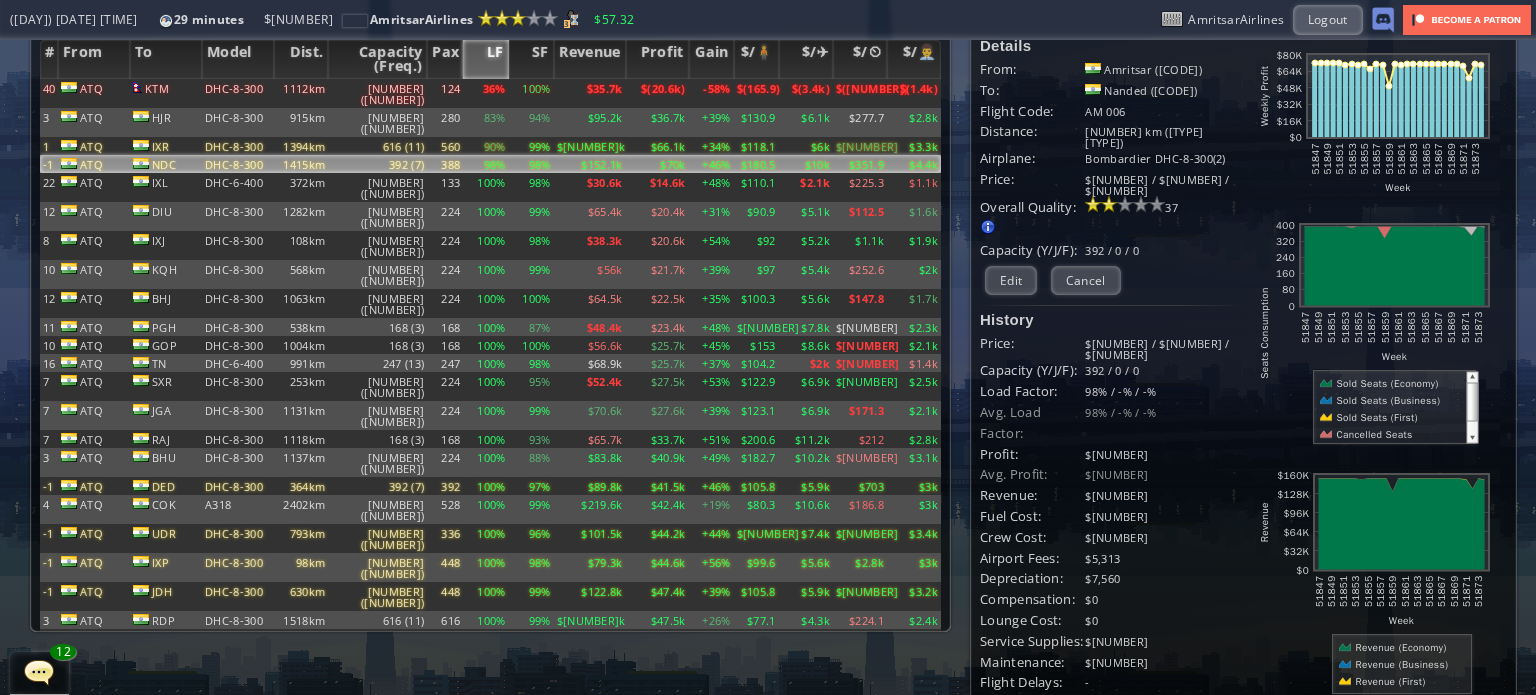 scroll, scrollTop: 0, scrollLeft: 0, axis: both 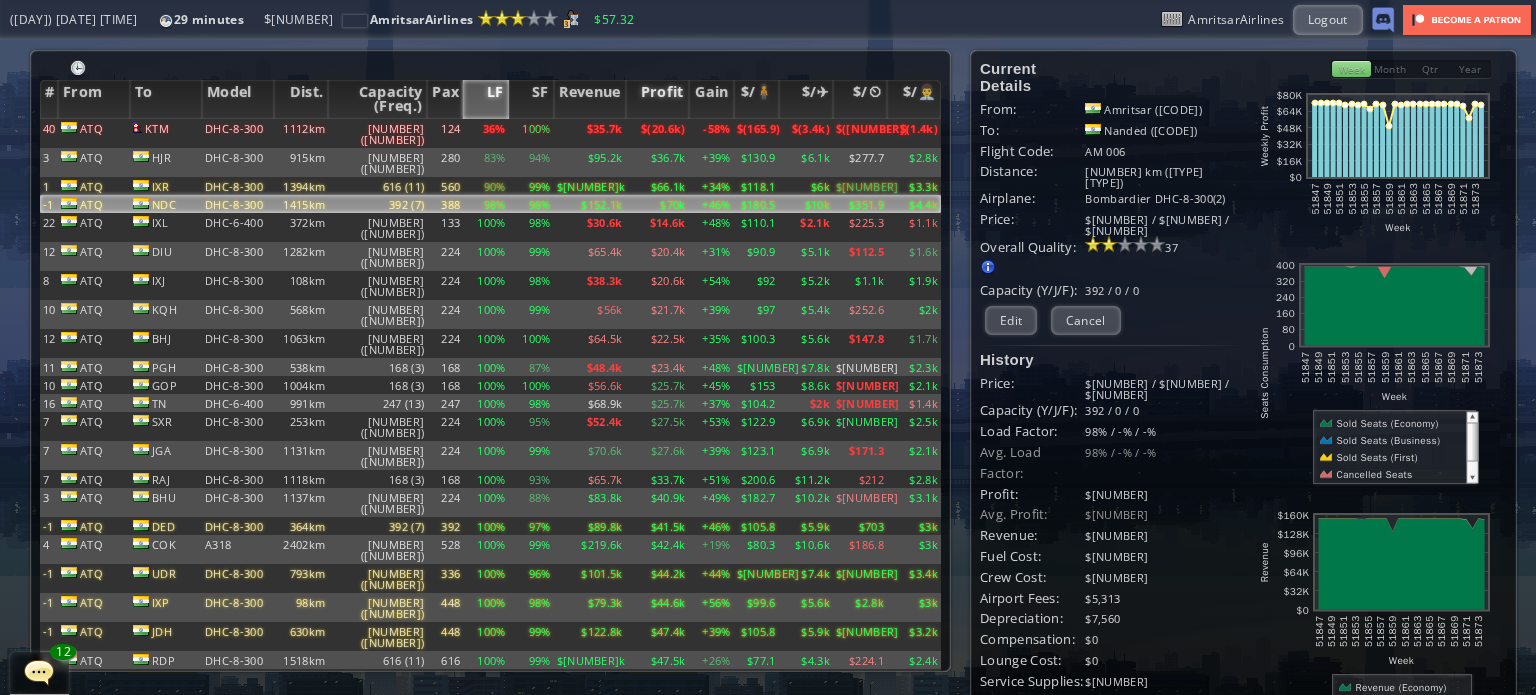 click on "Profit" at bounding box center (657, 99) 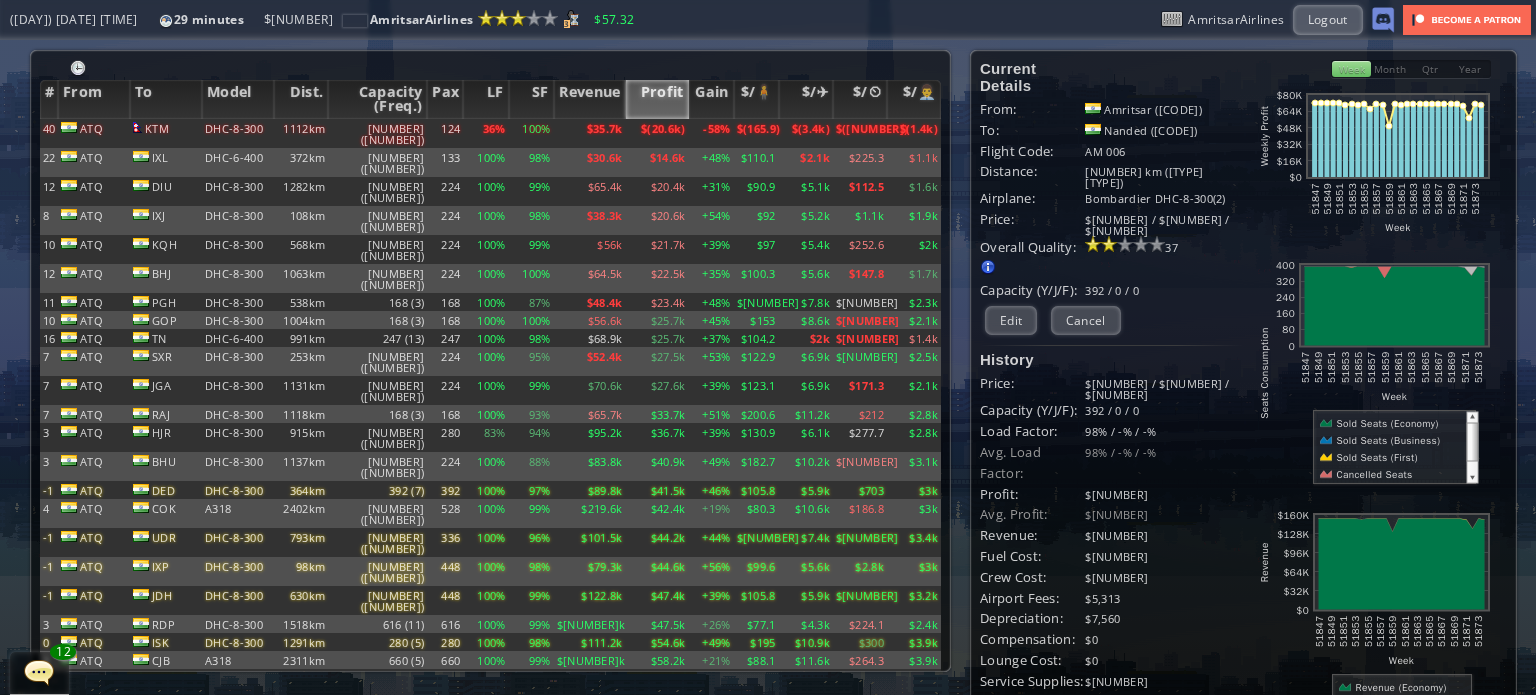 click on "Profit" at bounding box center (657, 99) 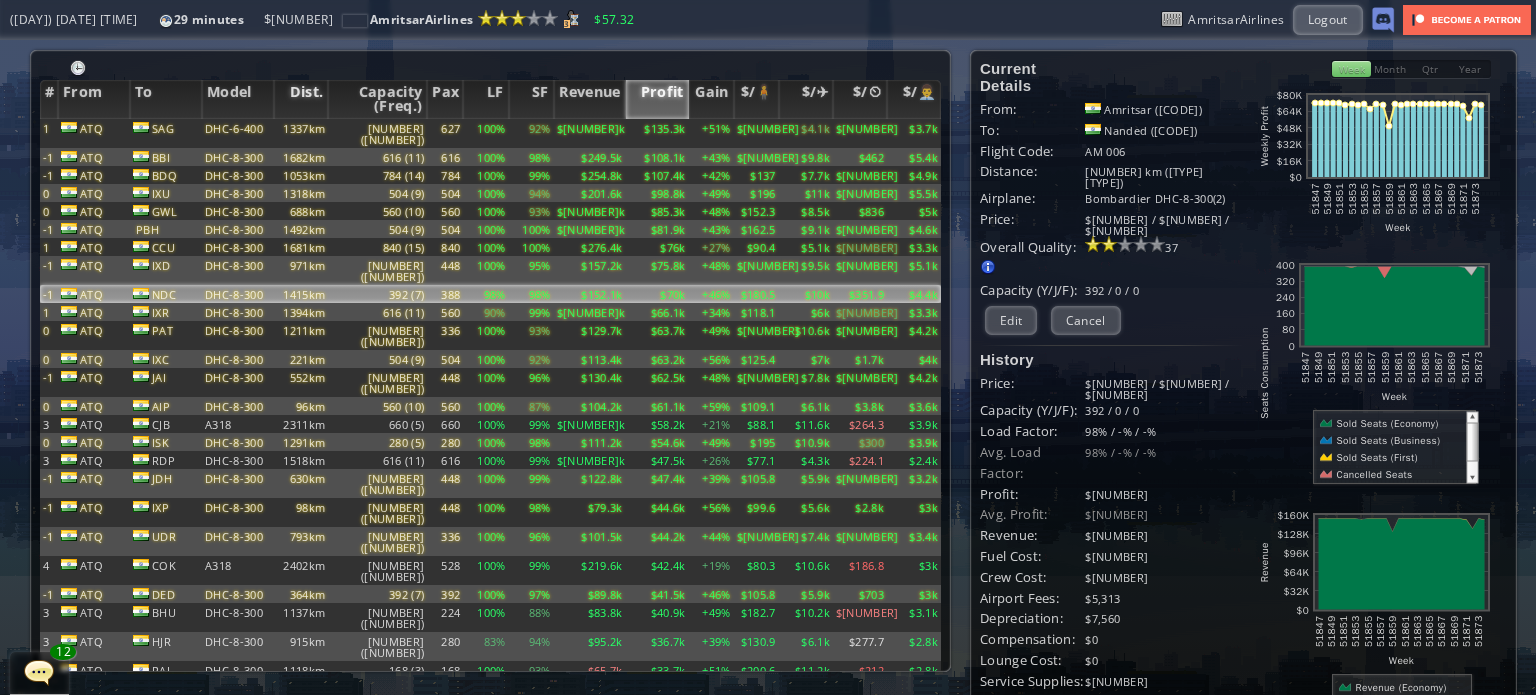 click on "Dist." at bounding box center [301, 99] 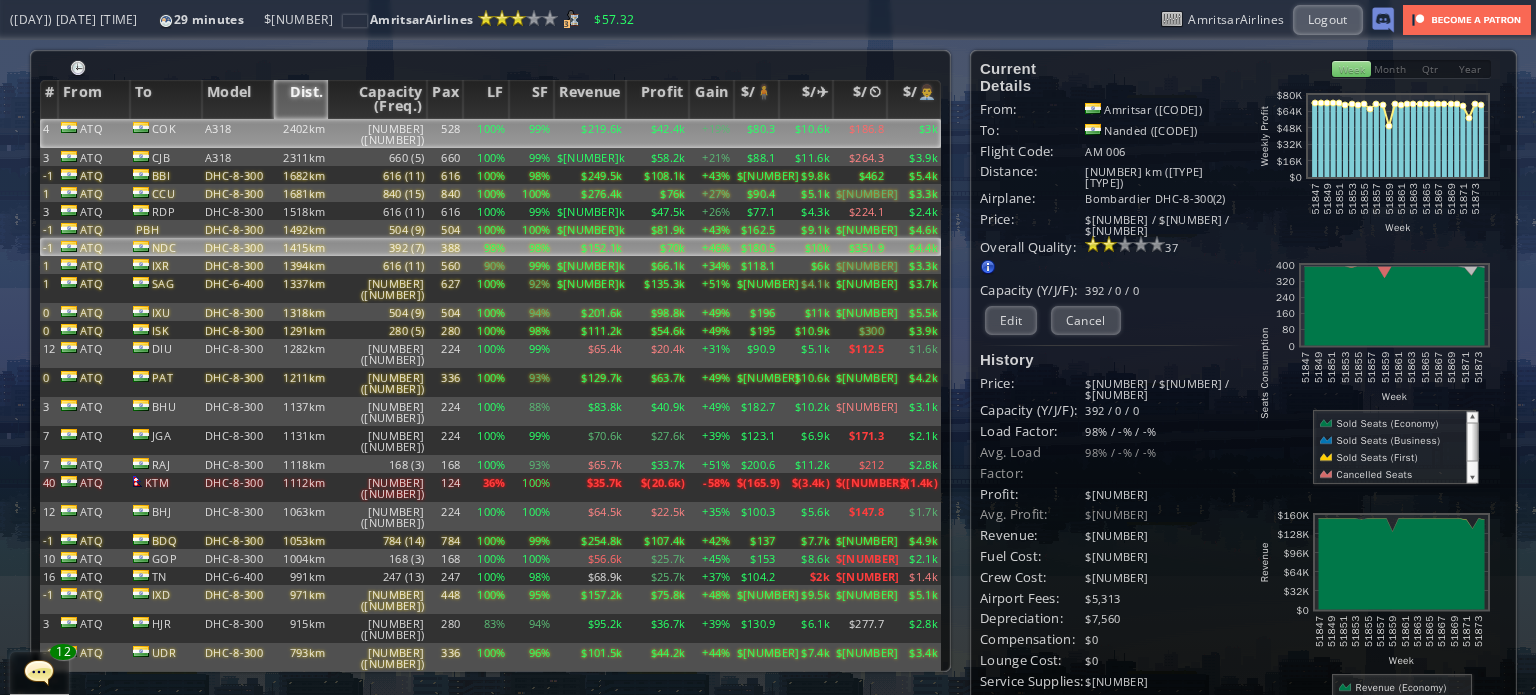click on "2402km" at bounding box center (301, 133) 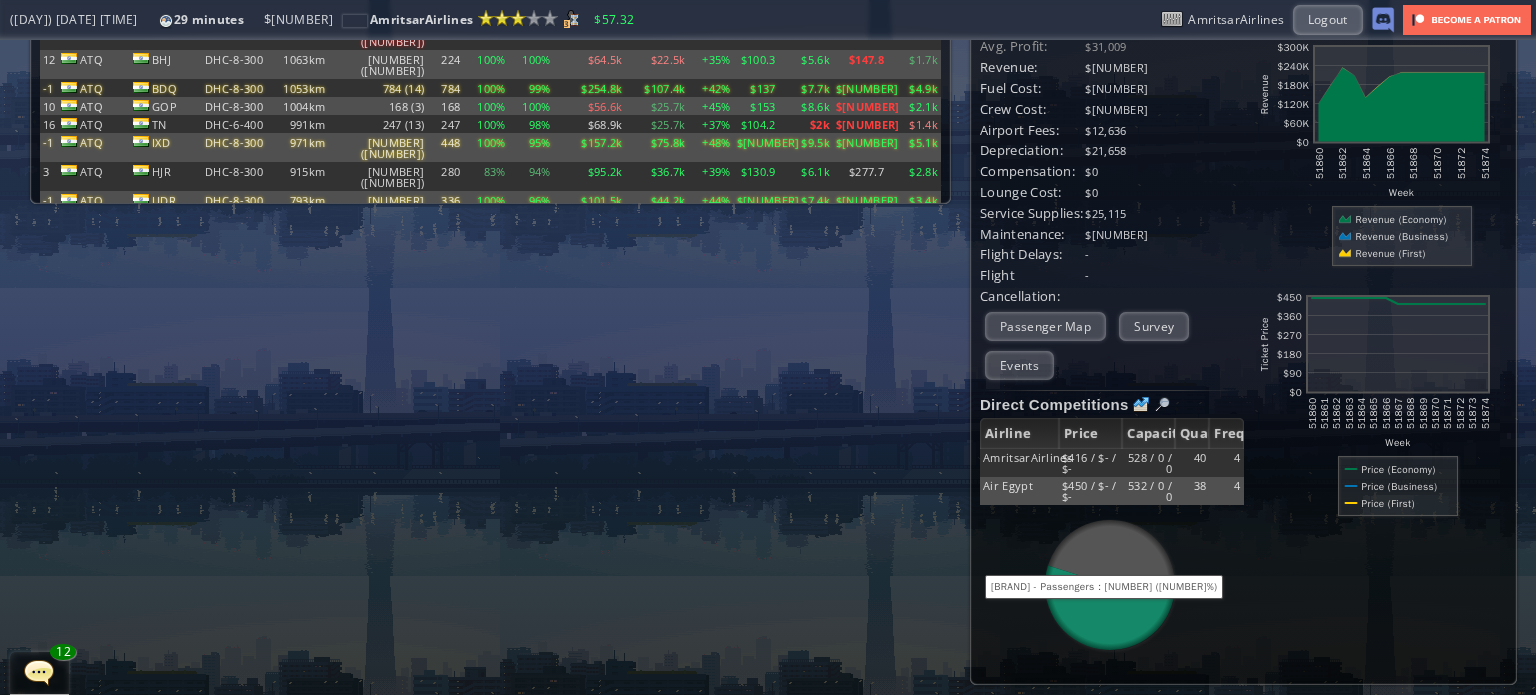 scroll, scrollTop: 79, scrollLeft: 0, axis: vertical 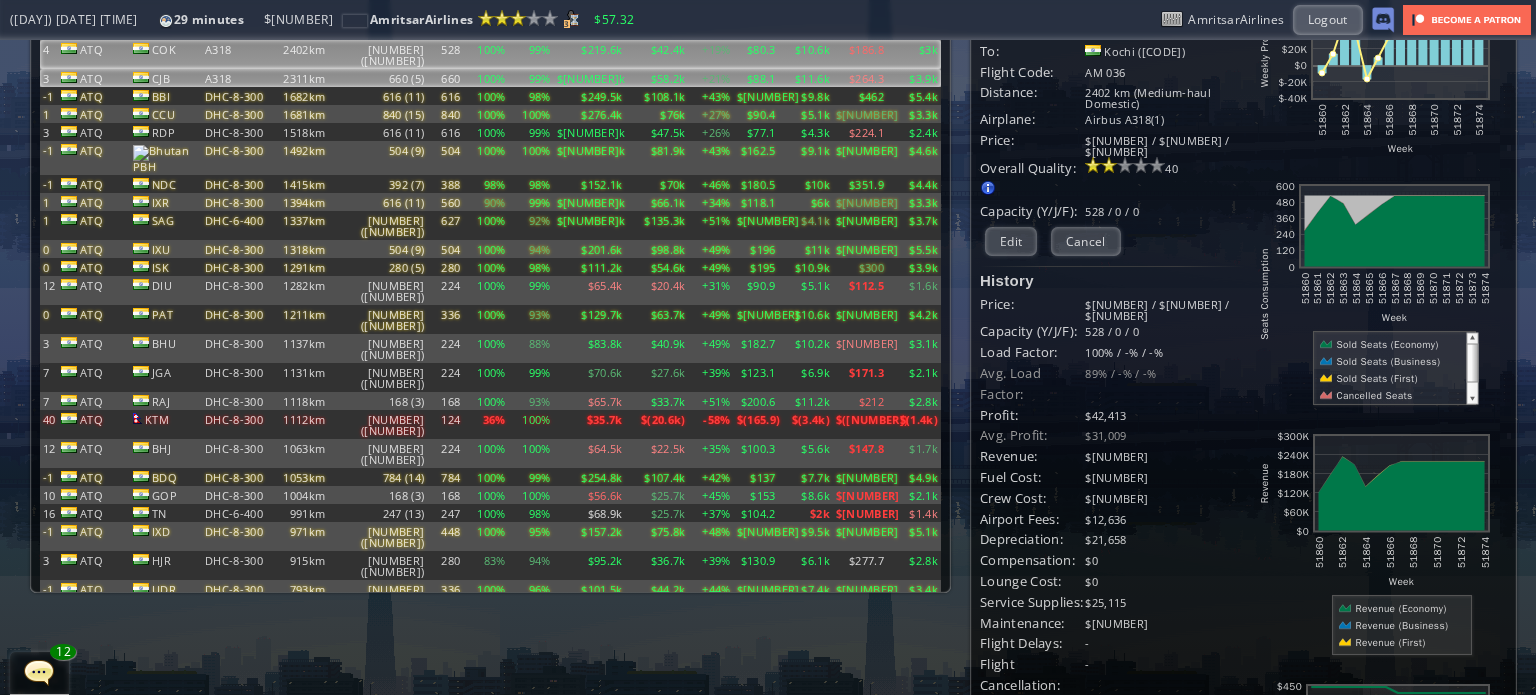 click on "A318" at bounding box center [238, 54] 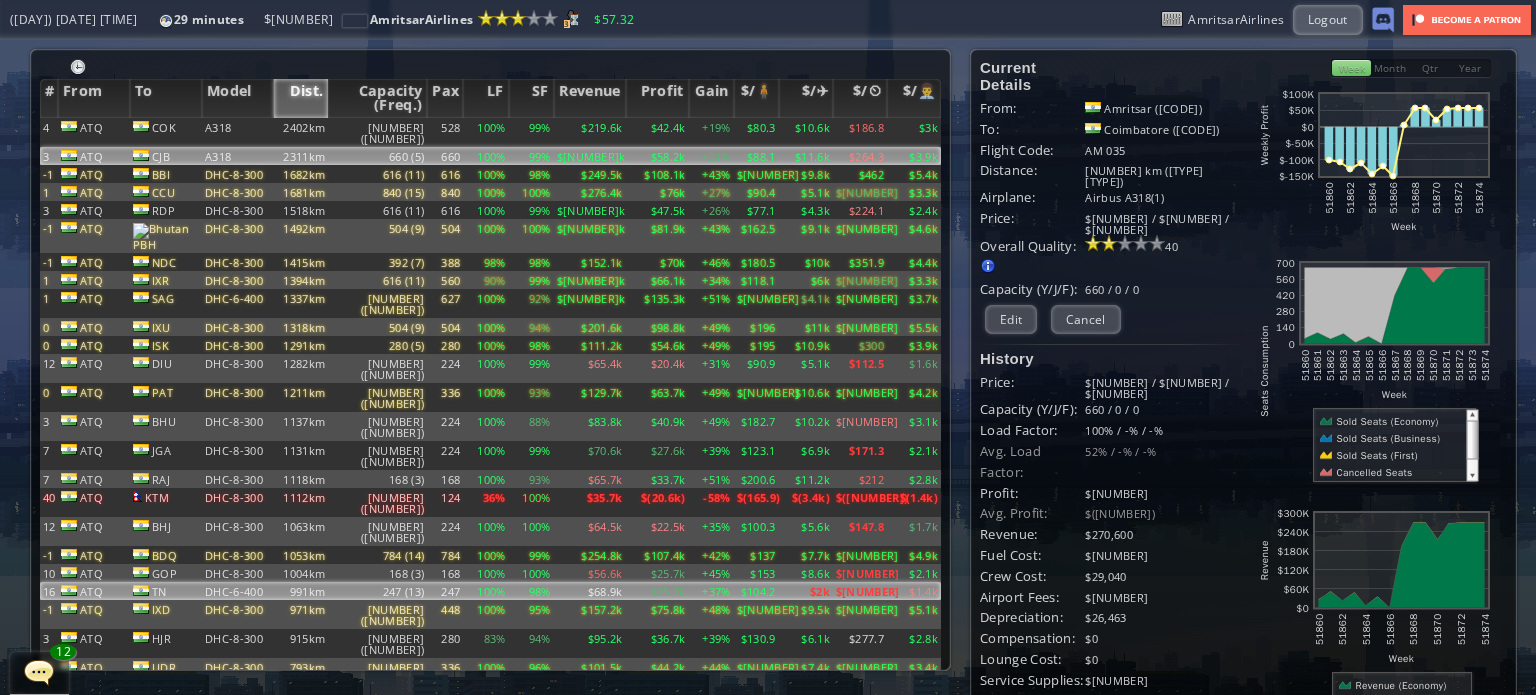 scroll, scrollTop: 0, scrollLeft: 0, axis: both 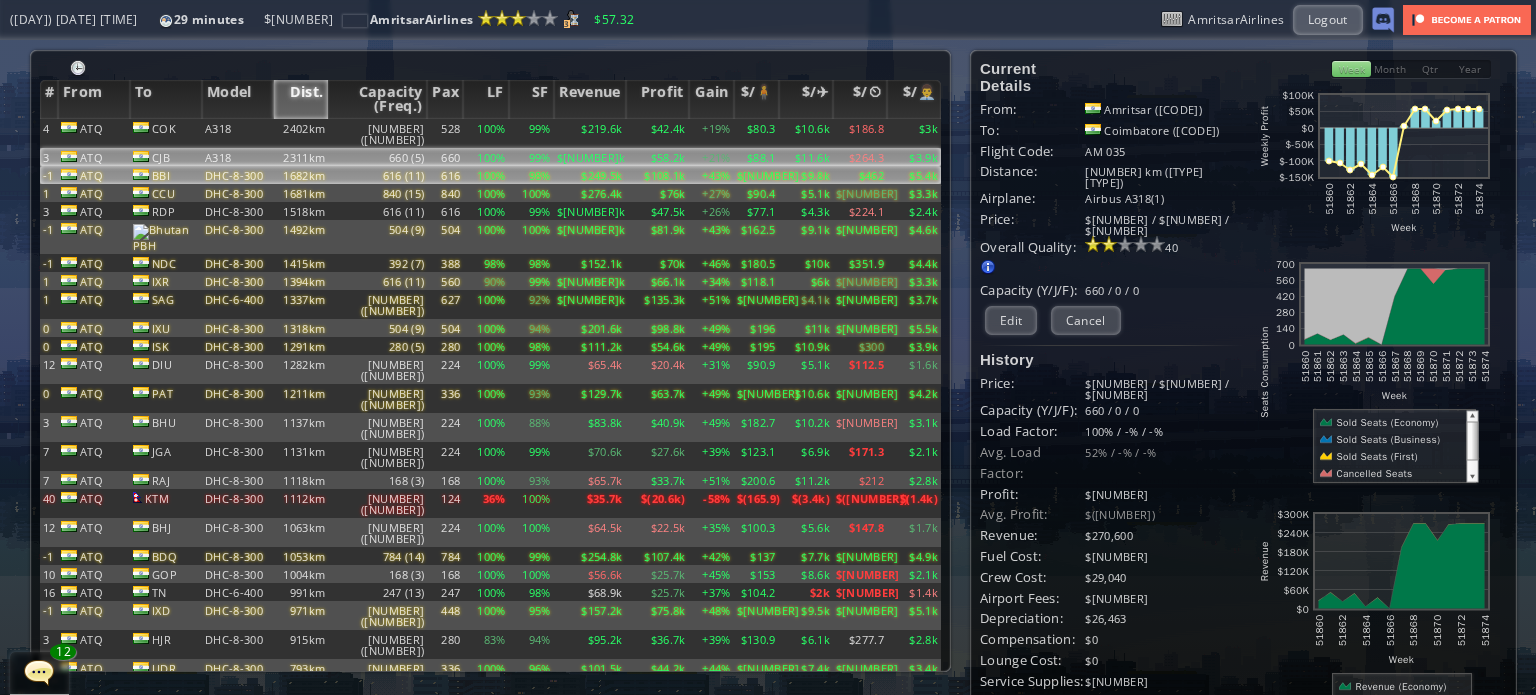 click on "1682km" at bounding box center (301, 133) 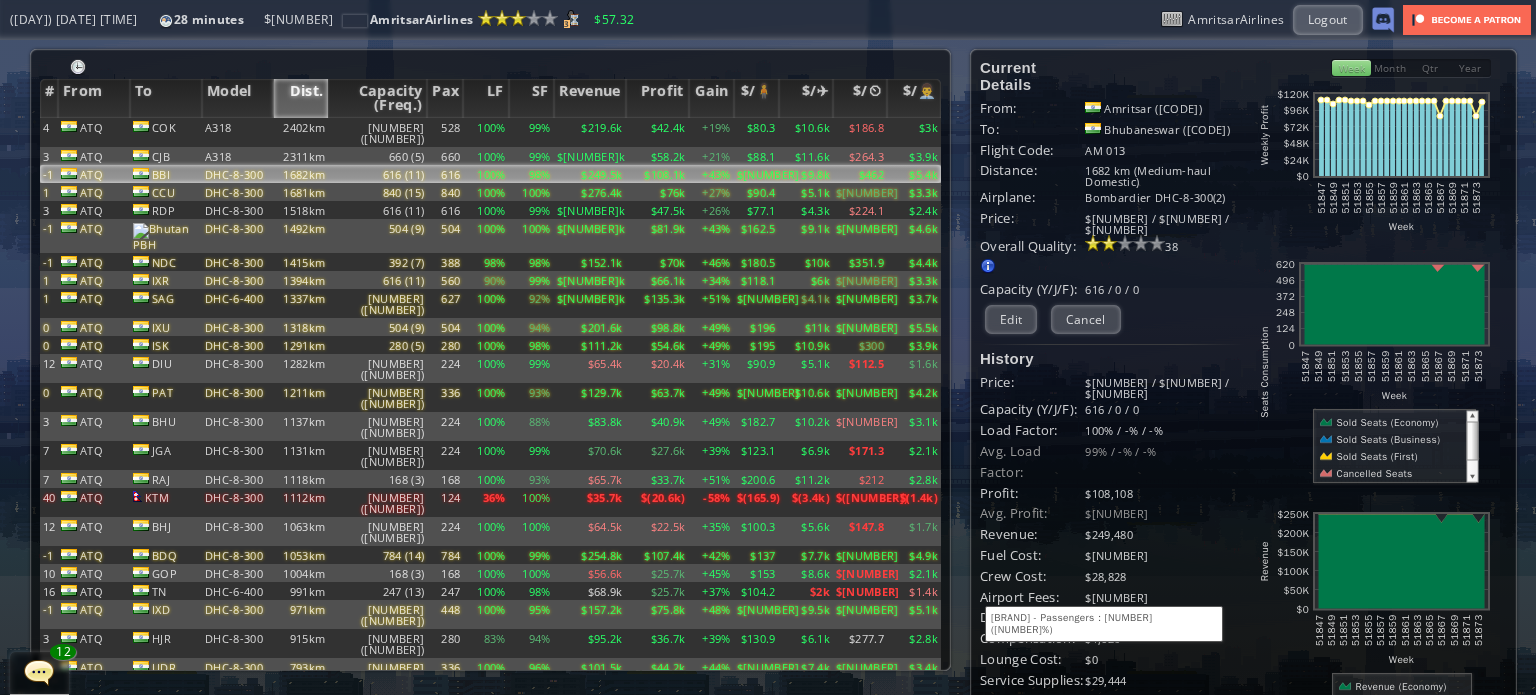 scroll, scrollTop: 0, scrollLeft: 0, axis: both 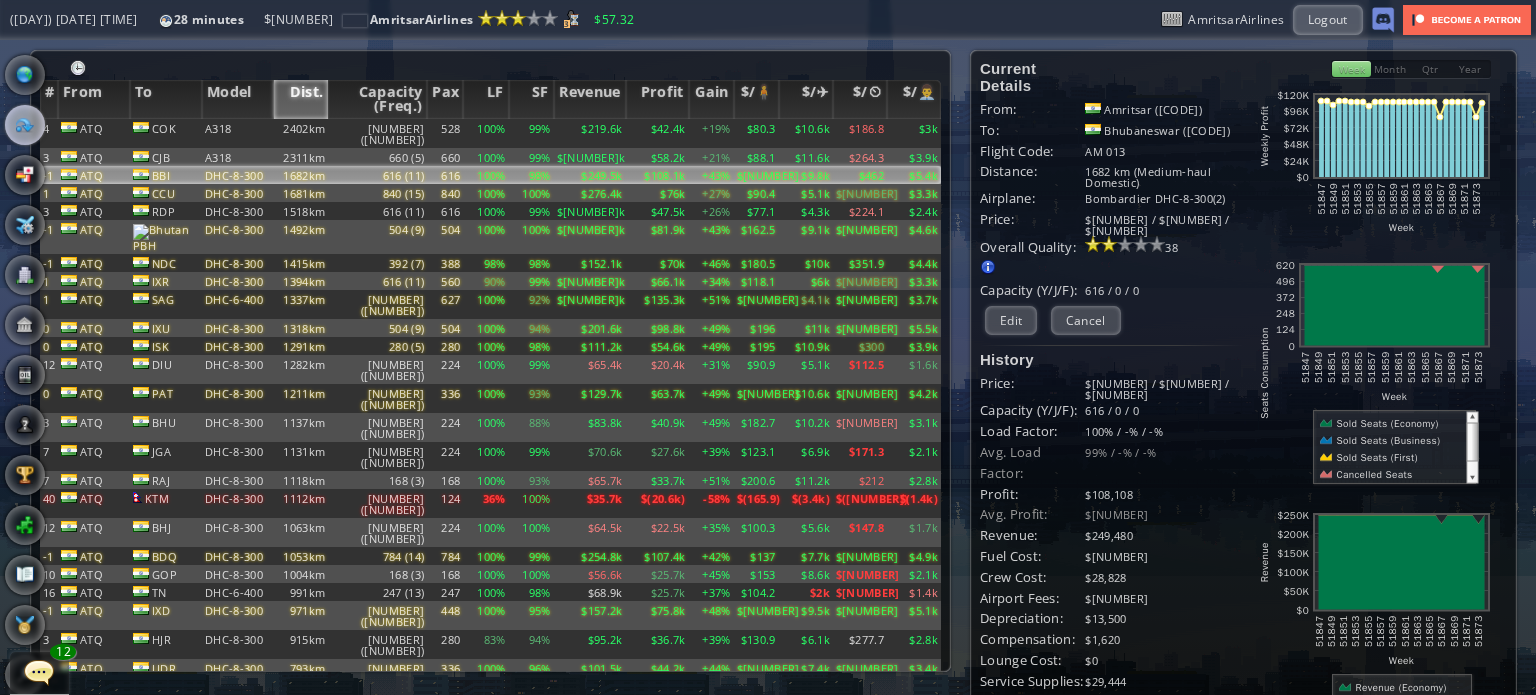 click on "ATQ" at bounding box center [94, 175] 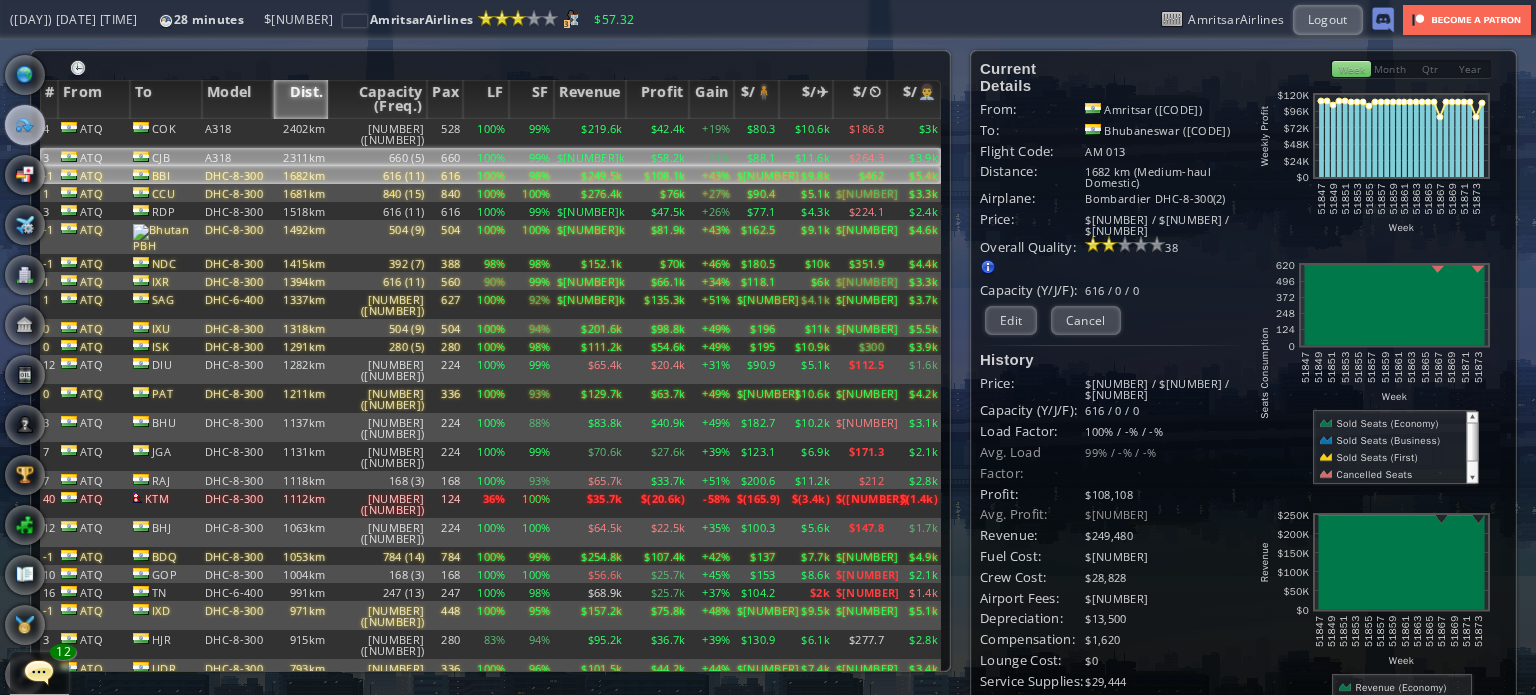 click on "CJB" at bounding box center [166, 133] 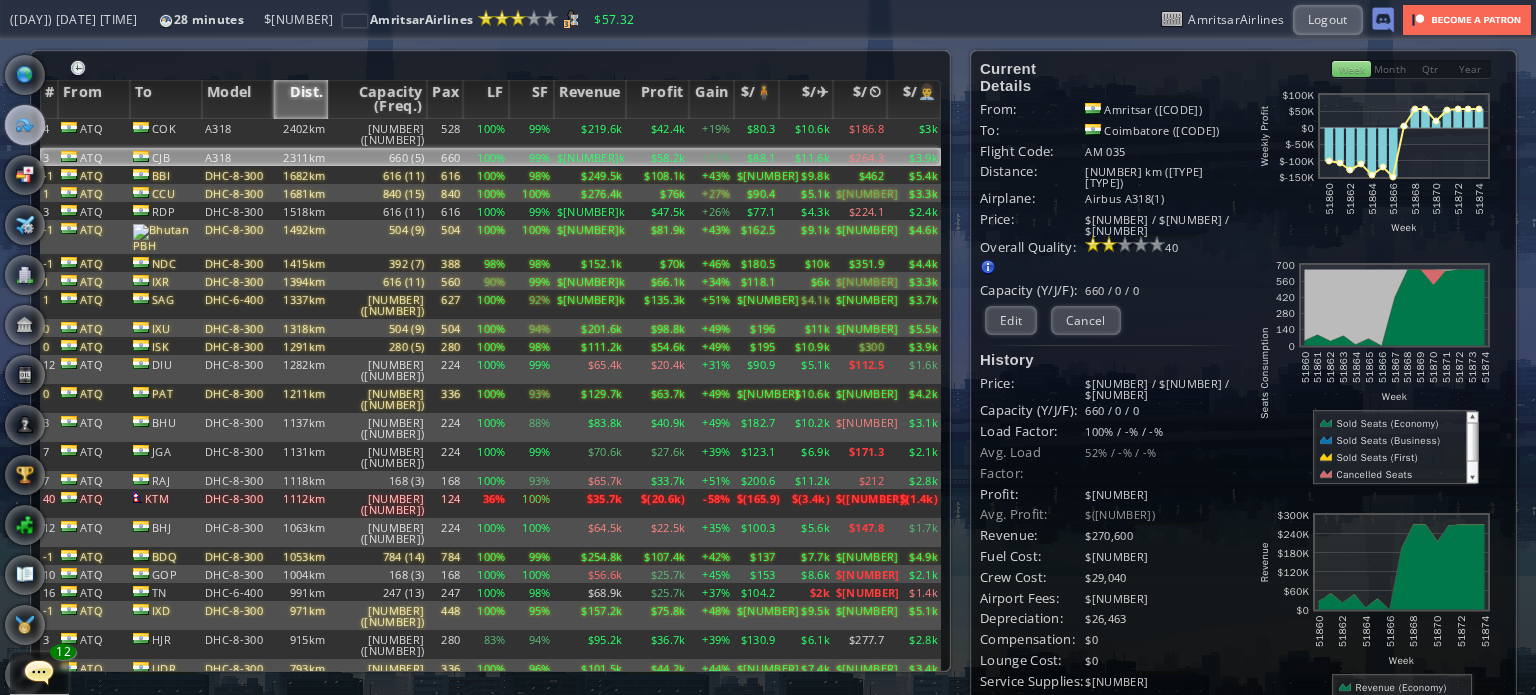 scroll, scrollTop: 451, scrollLeft: 0, axis: vertical 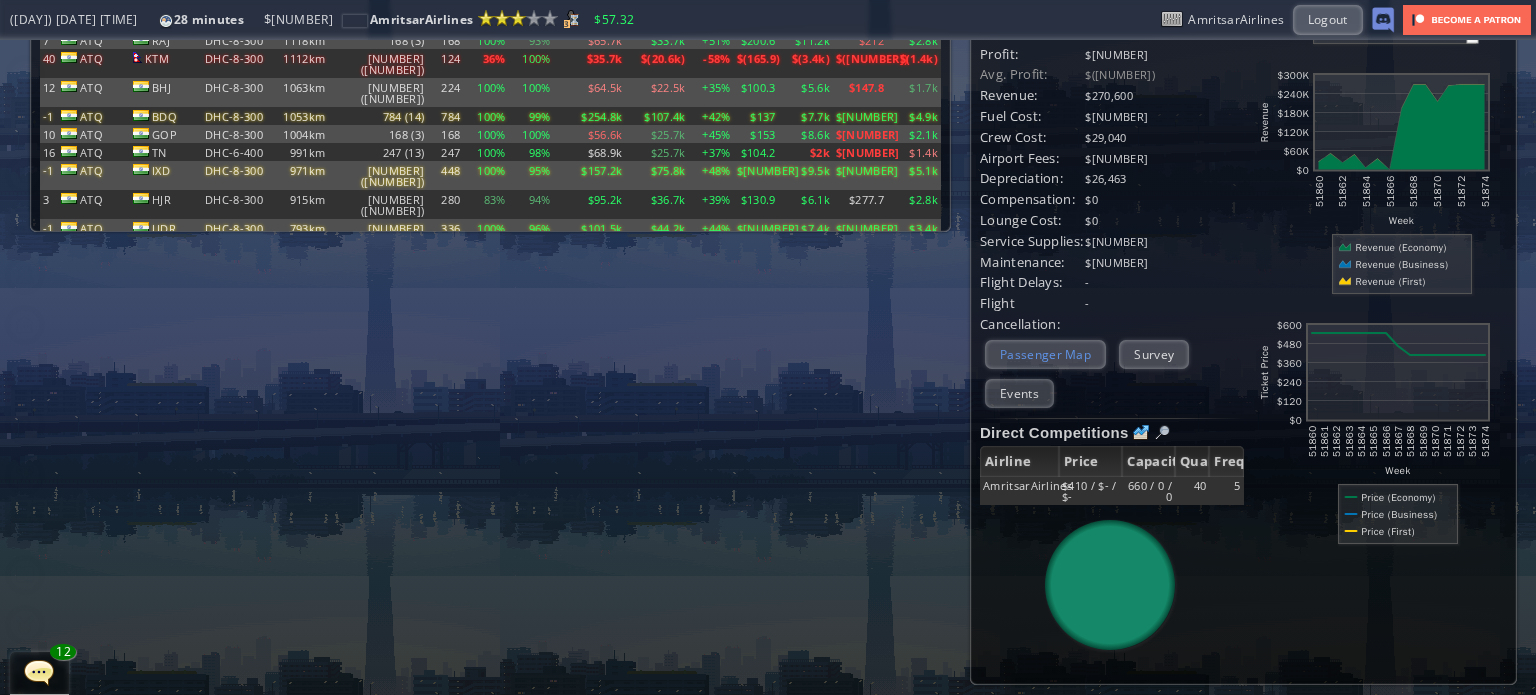 click on "Passenger Map" at bounding box center [1045, 354] 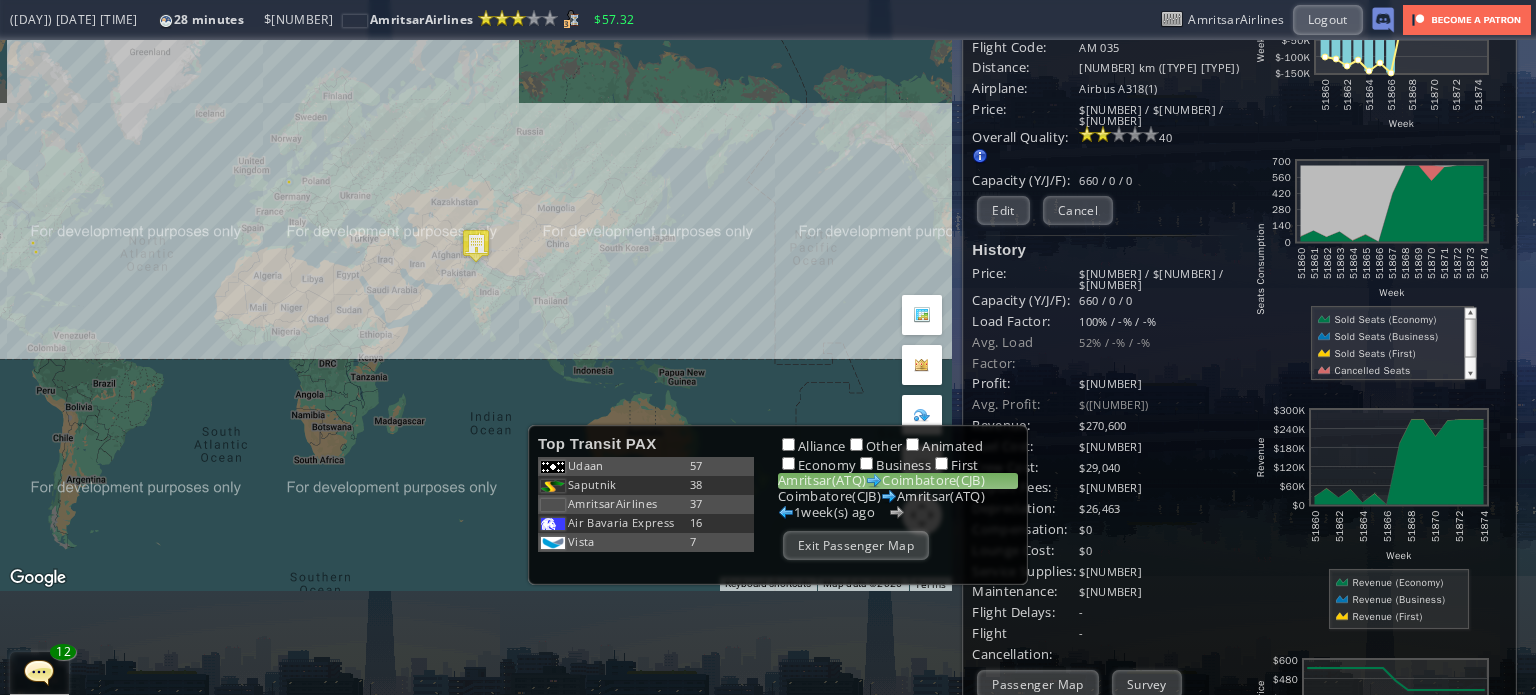 scroll, scrollTop: 0, scrollLeft: 0, axis: both 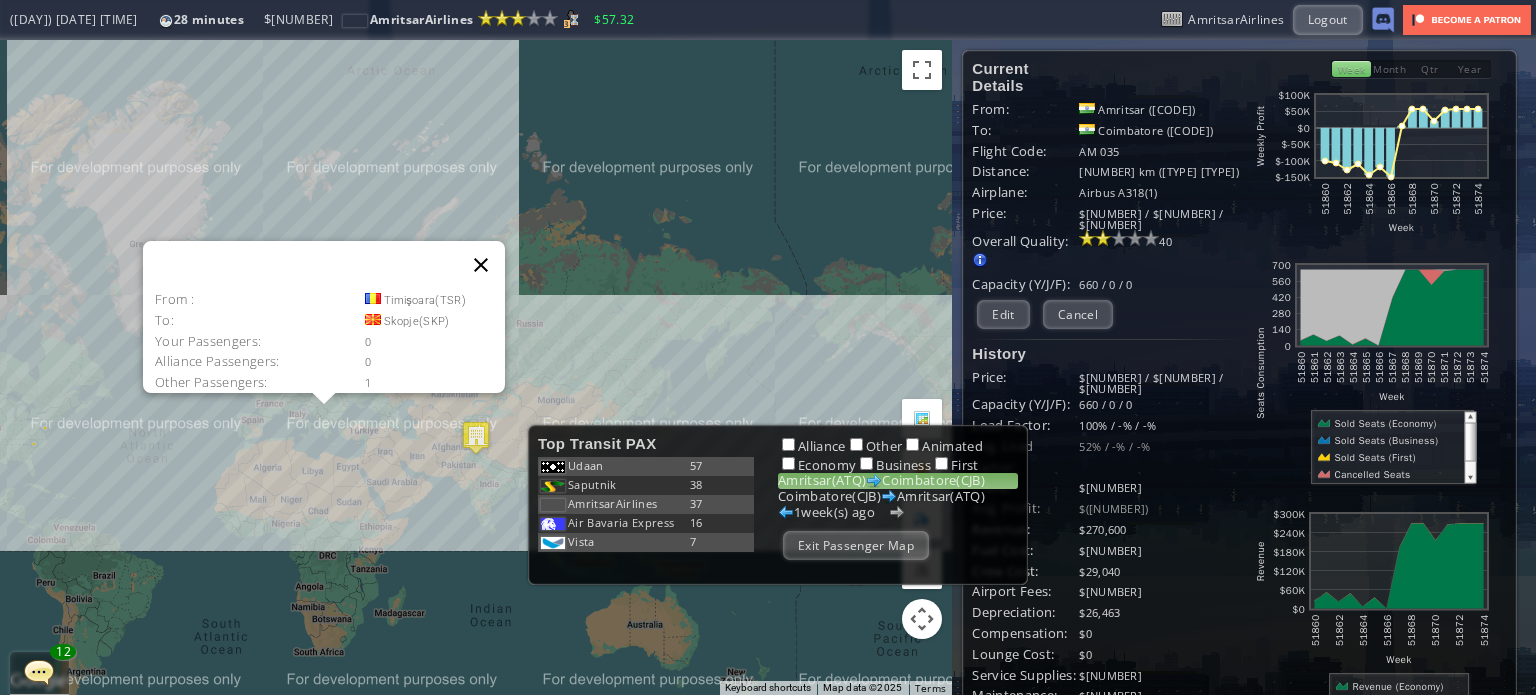 click at bounding box center (481, 265) 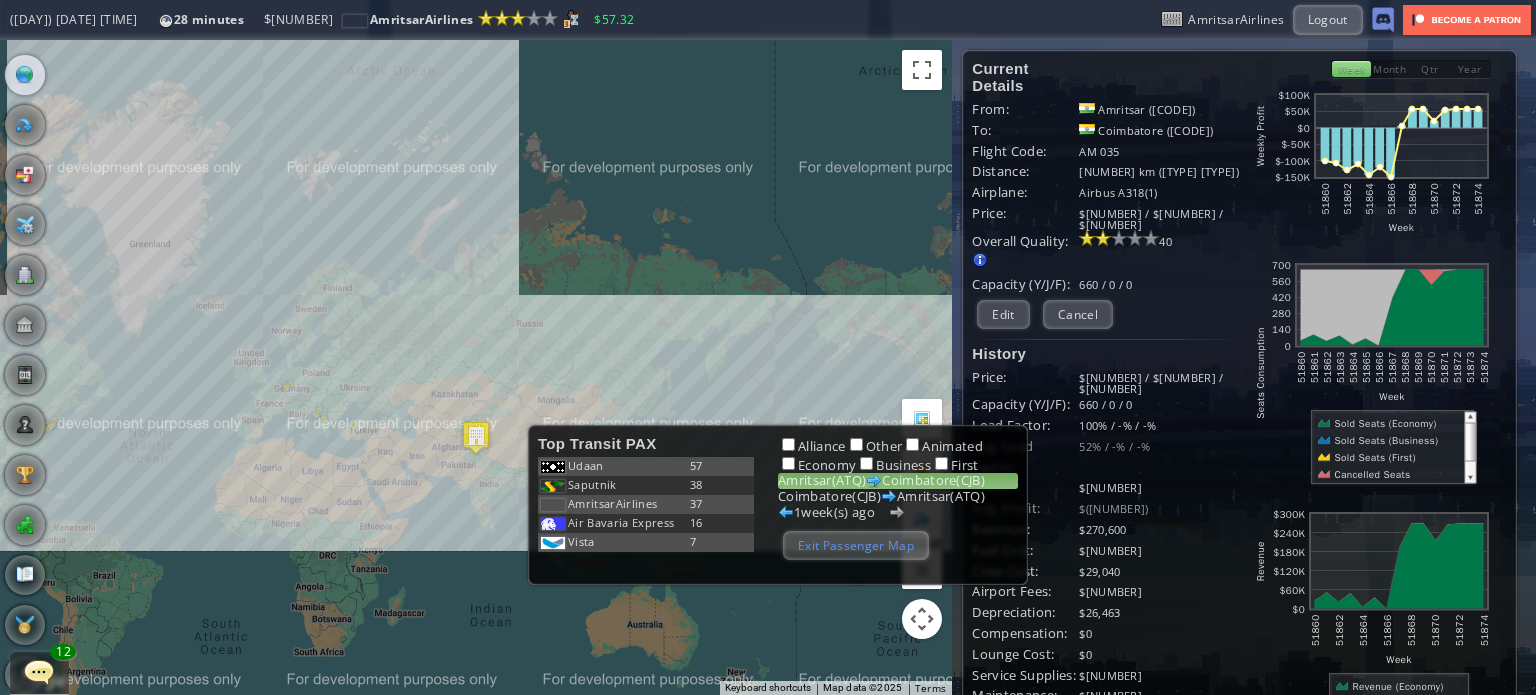 click on "Exit Passenger Map" at bounding box center (856, 545) 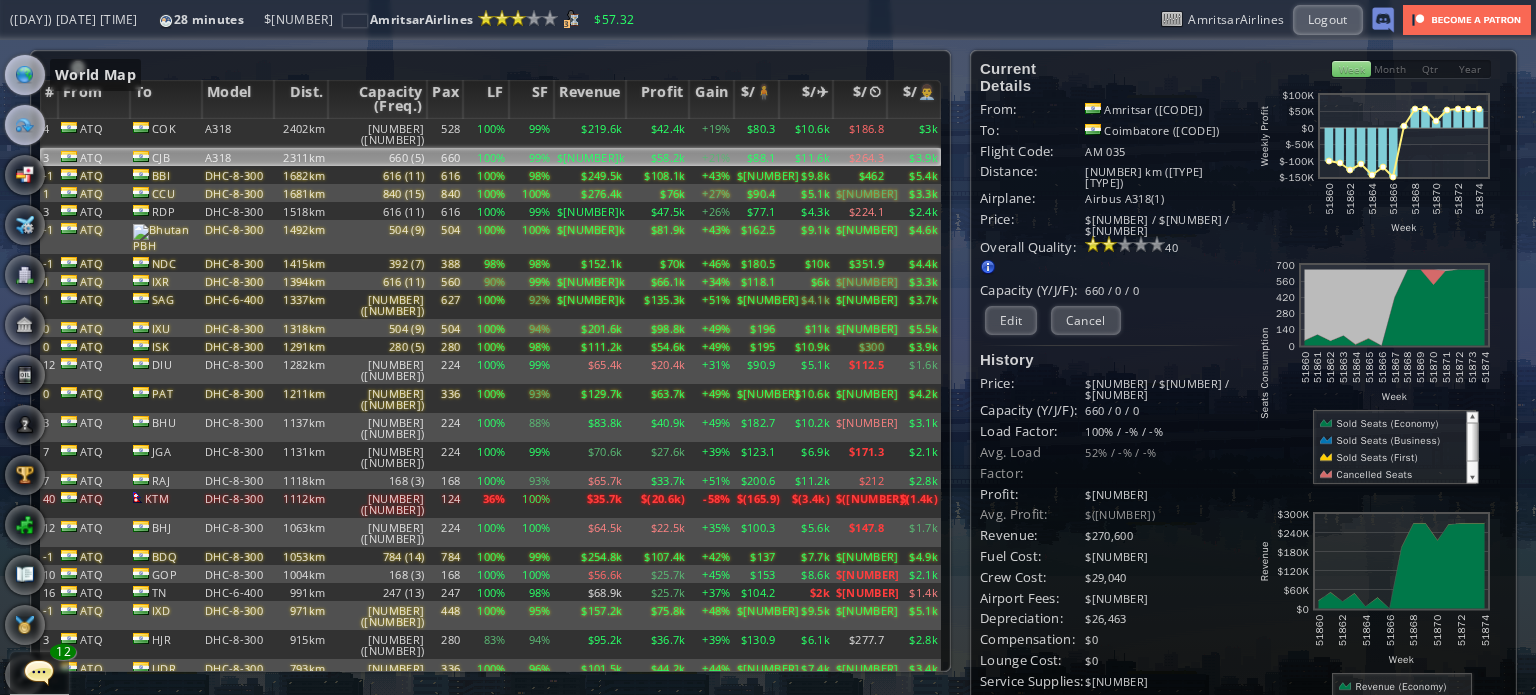 click at bounding box center (25, 75) 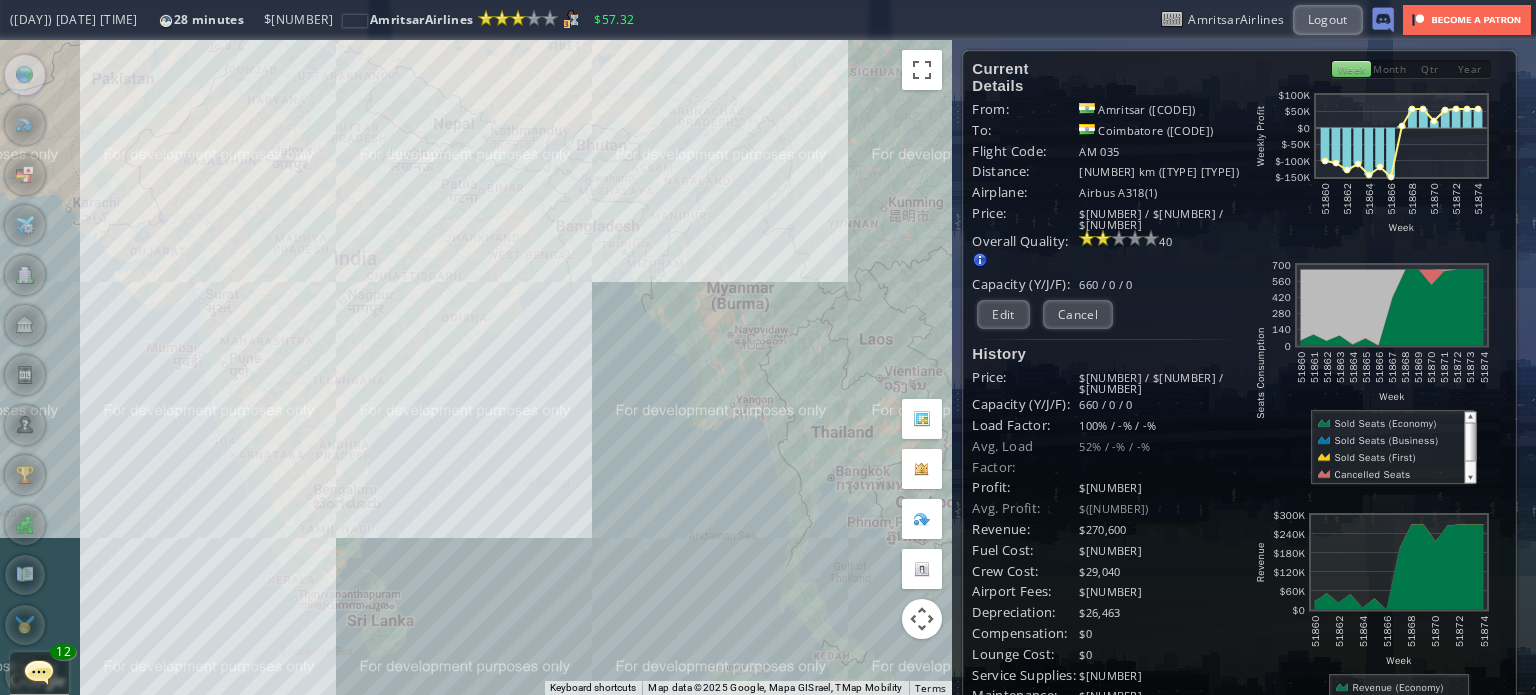 click on "To navigate, press the arrow keys." at bounding box center [476, 367] 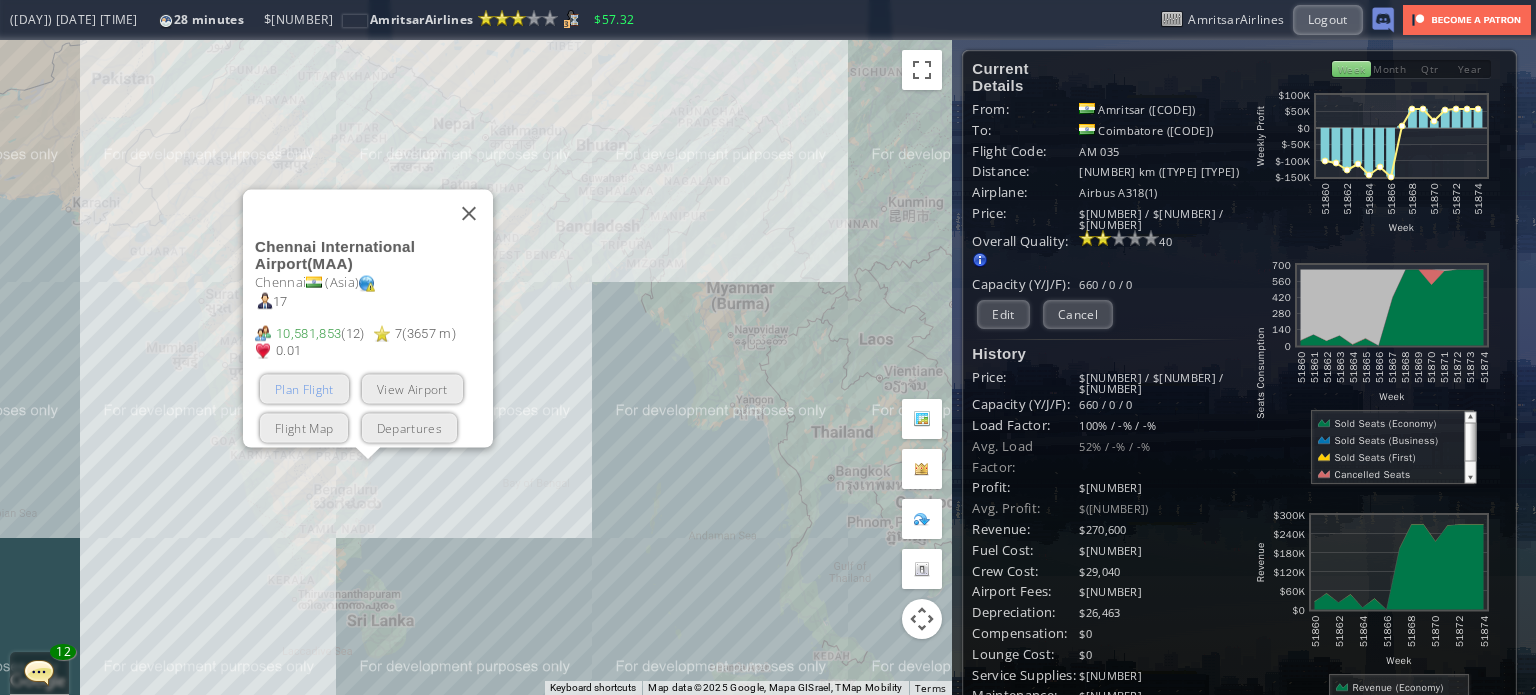 click on "Plan Flight" at bounding box center [304, 388] 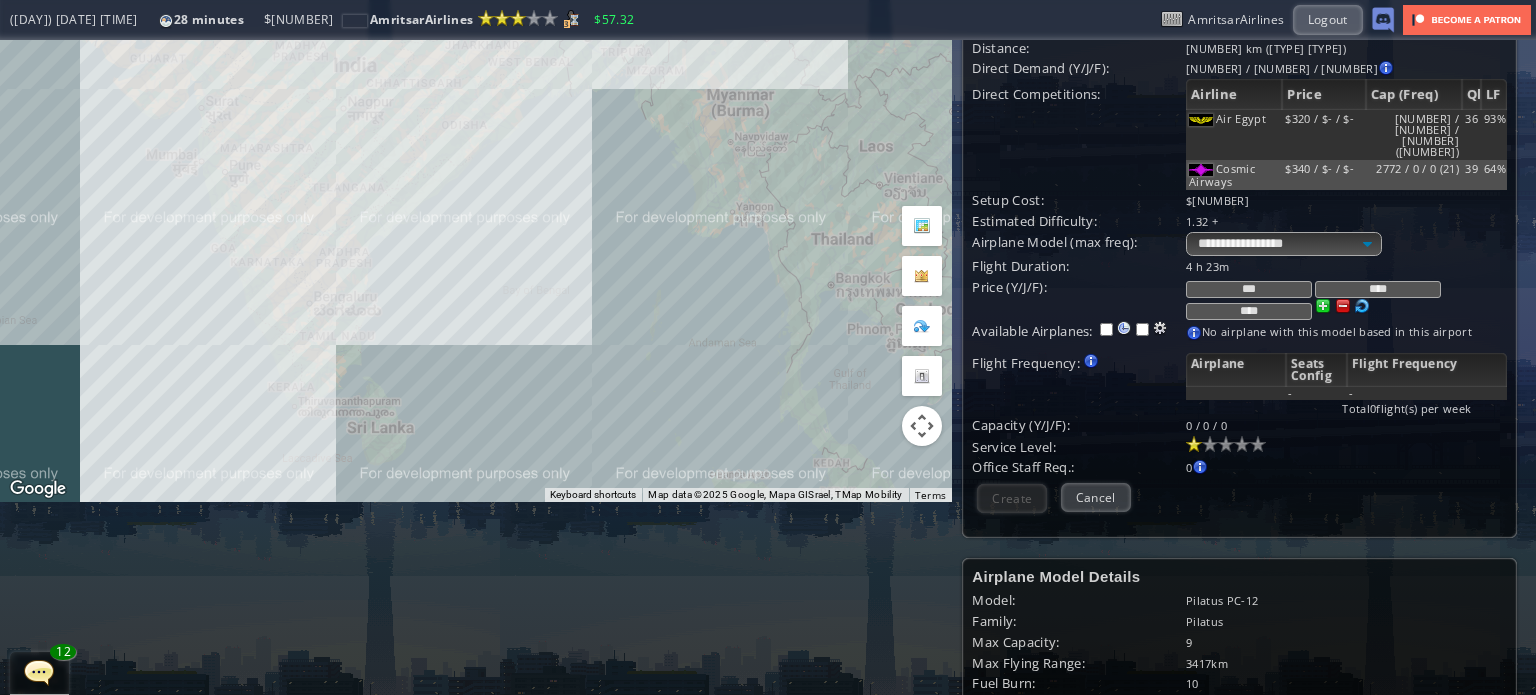 scroll, scrollTop: 185, scrollLeft: 0, axis: vertical 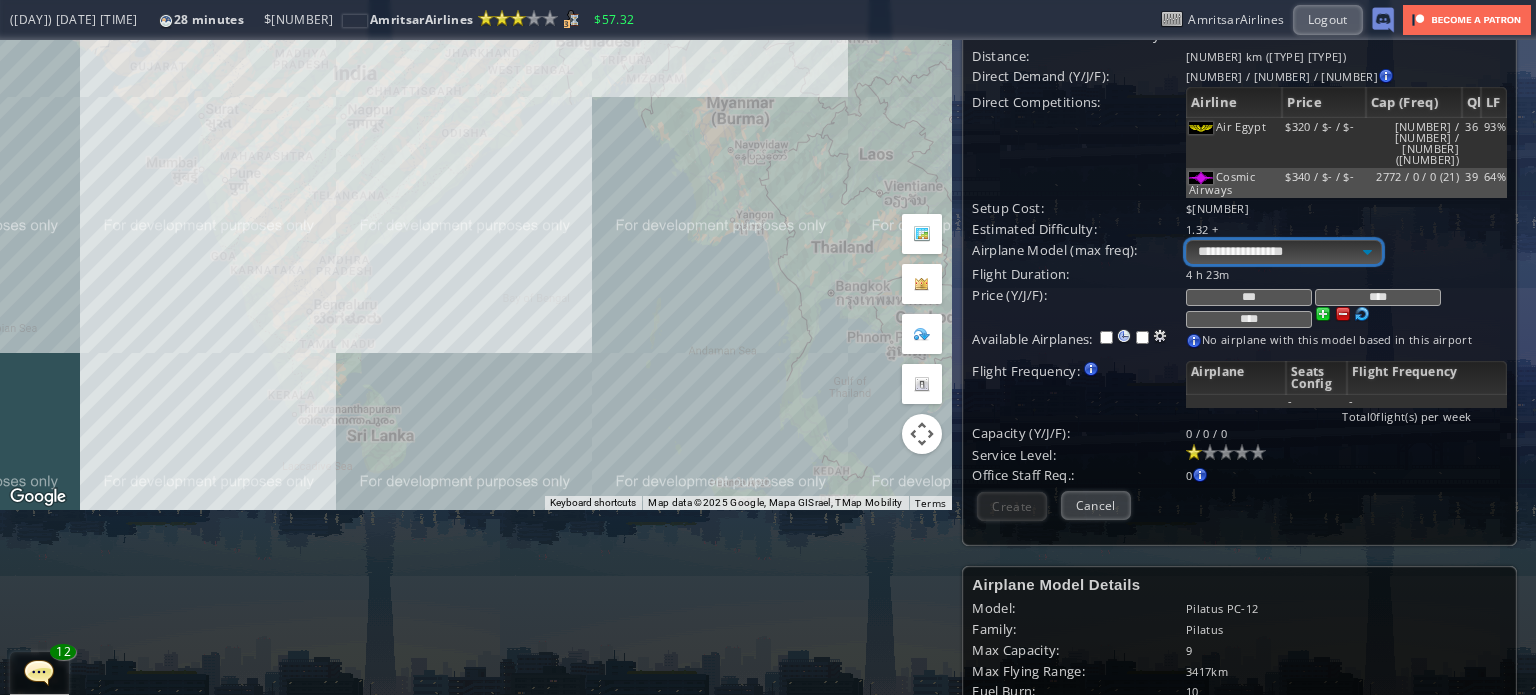 click on "**********" at bounding box center [1284, 252] 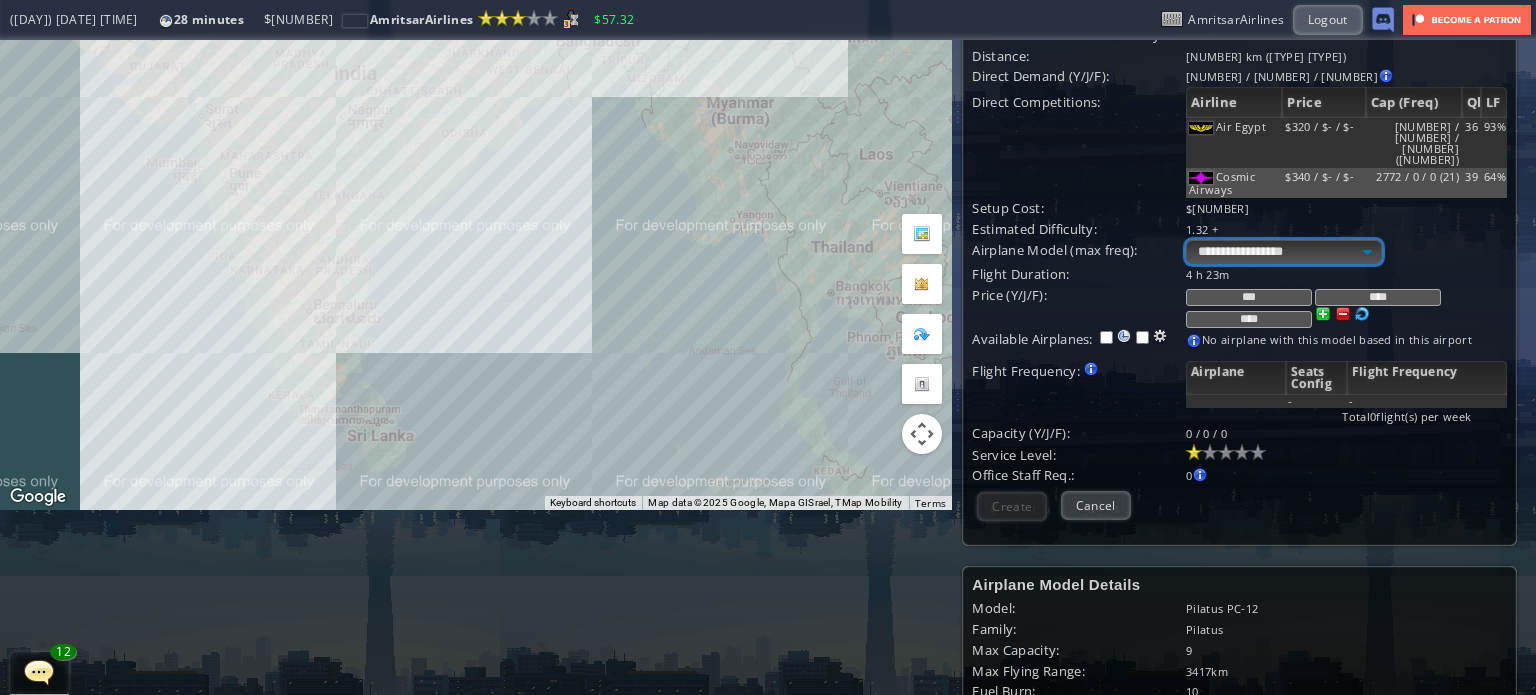 select on "**" 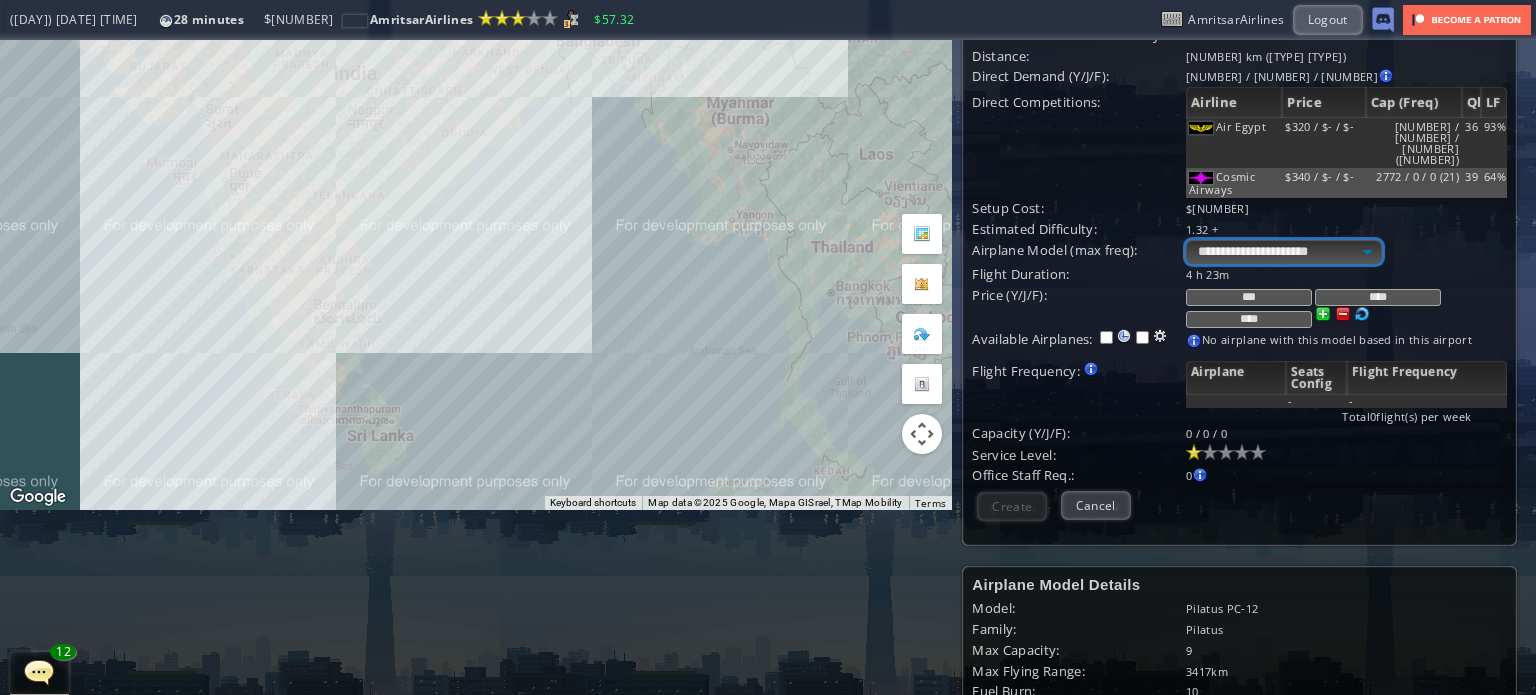 click on "**********" at bounding box center [1284, 252] 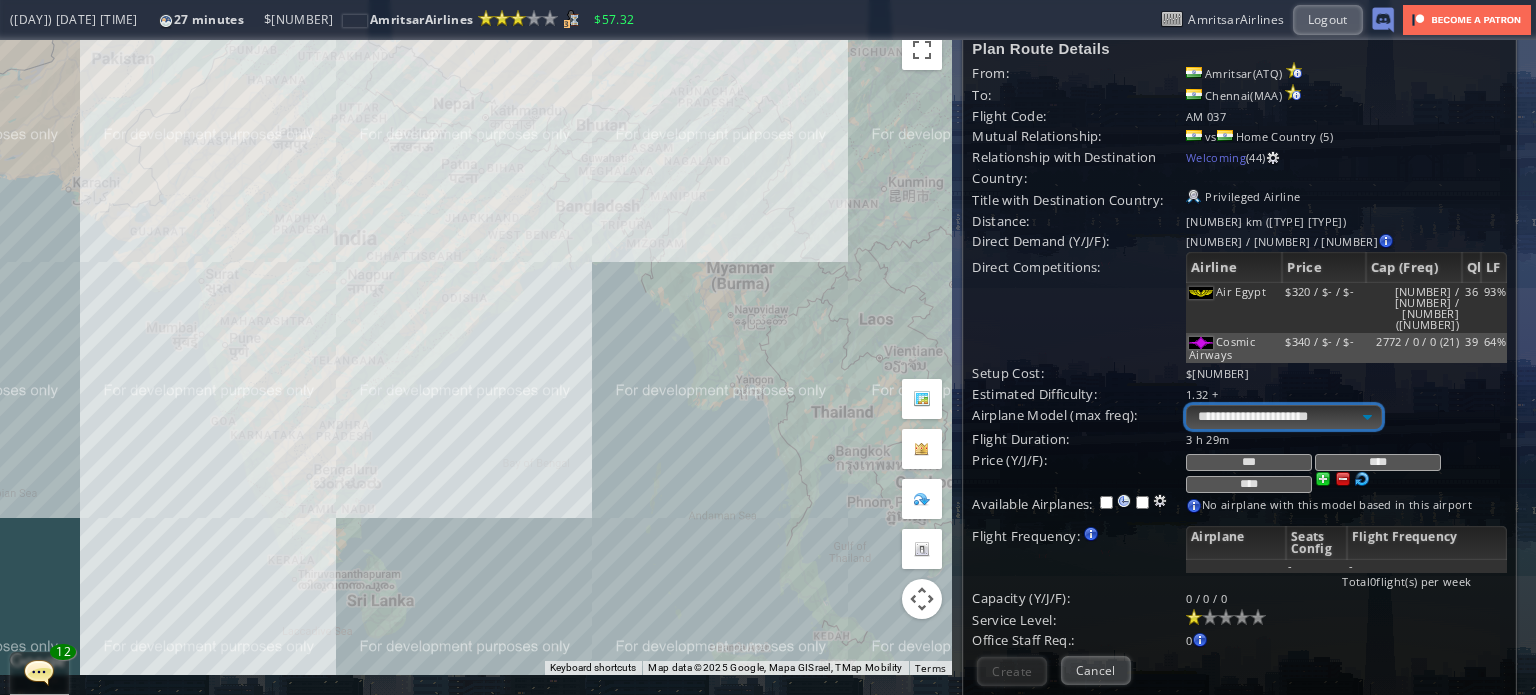 scroll, scrollTop: 0, scrollLeft: 0, axis: both 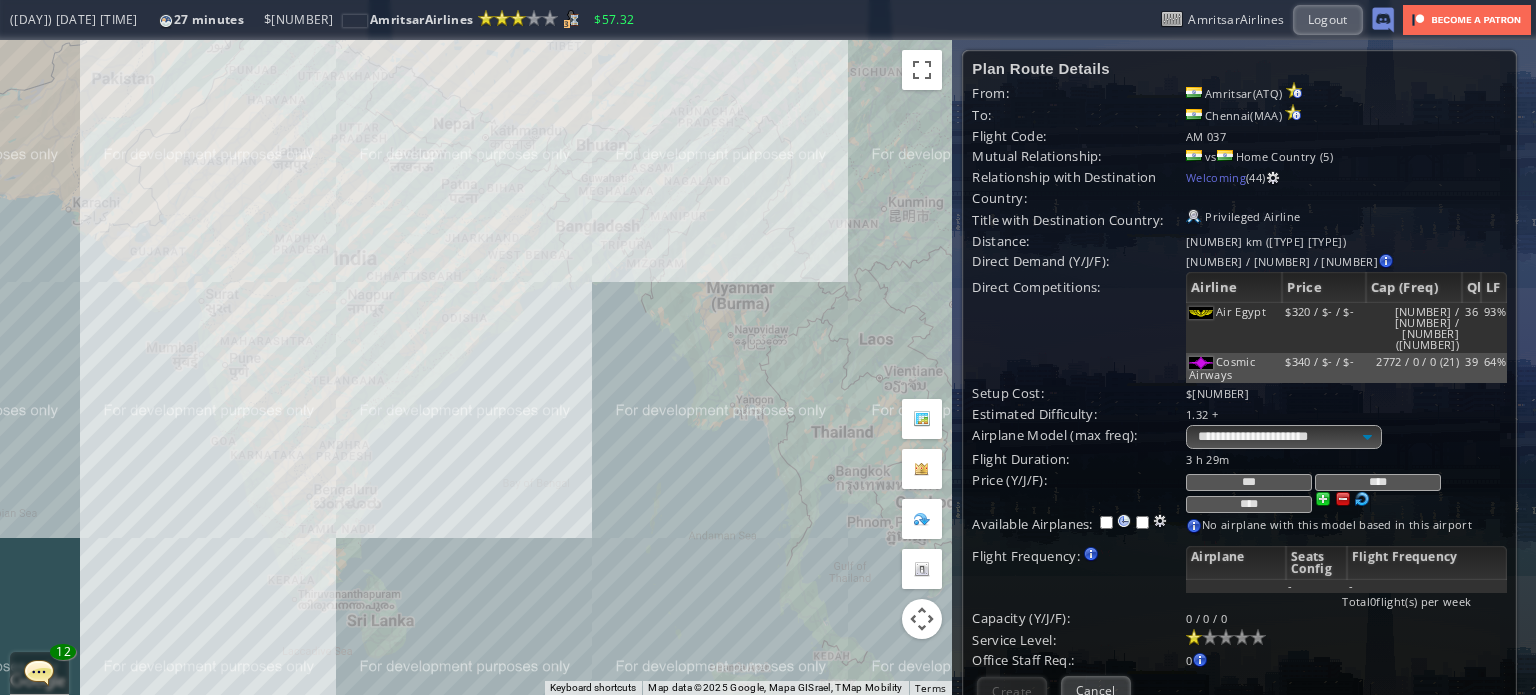 drag, startPoint x: 346, startPoint y: 207, endPoint x: 423, endPoint y: 330, distance: 145.11375 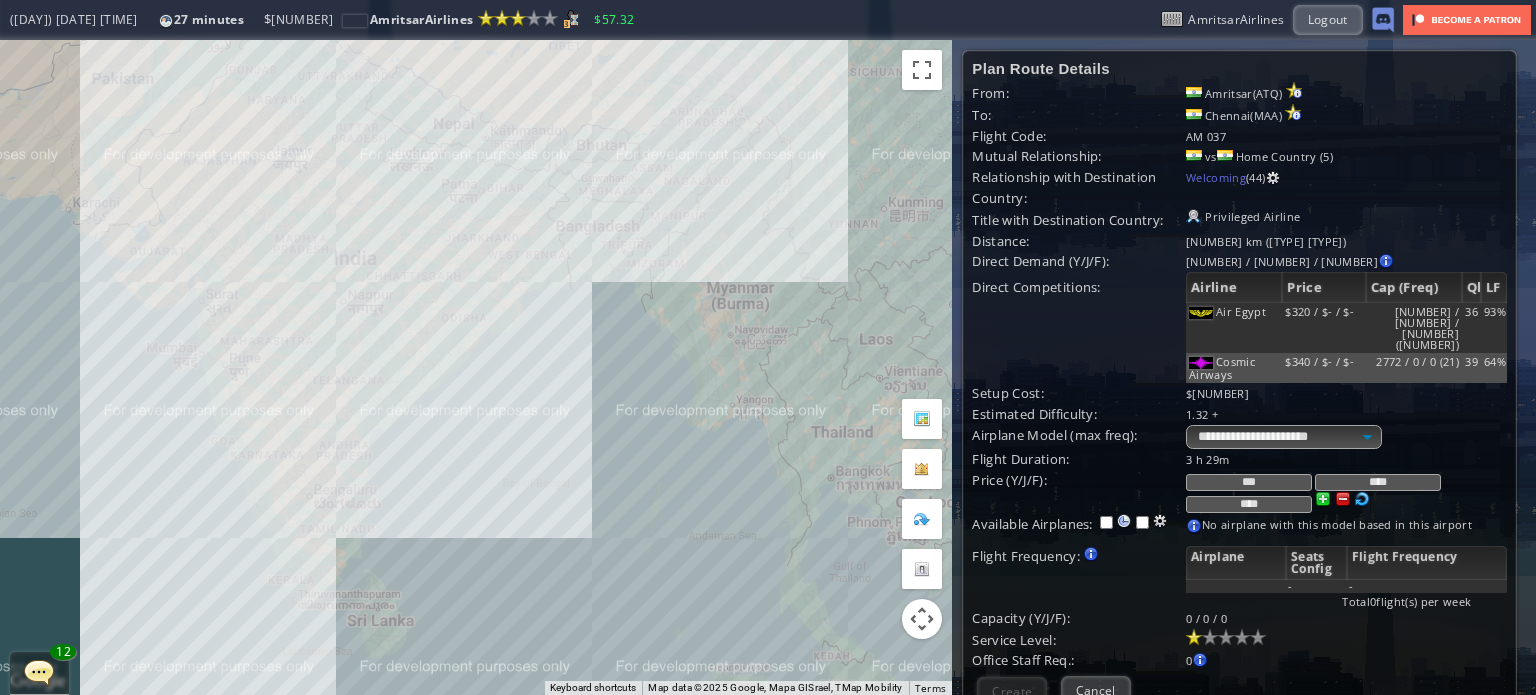 click on "To navigate, press the arrow keys." at bounding box center (476, 367) 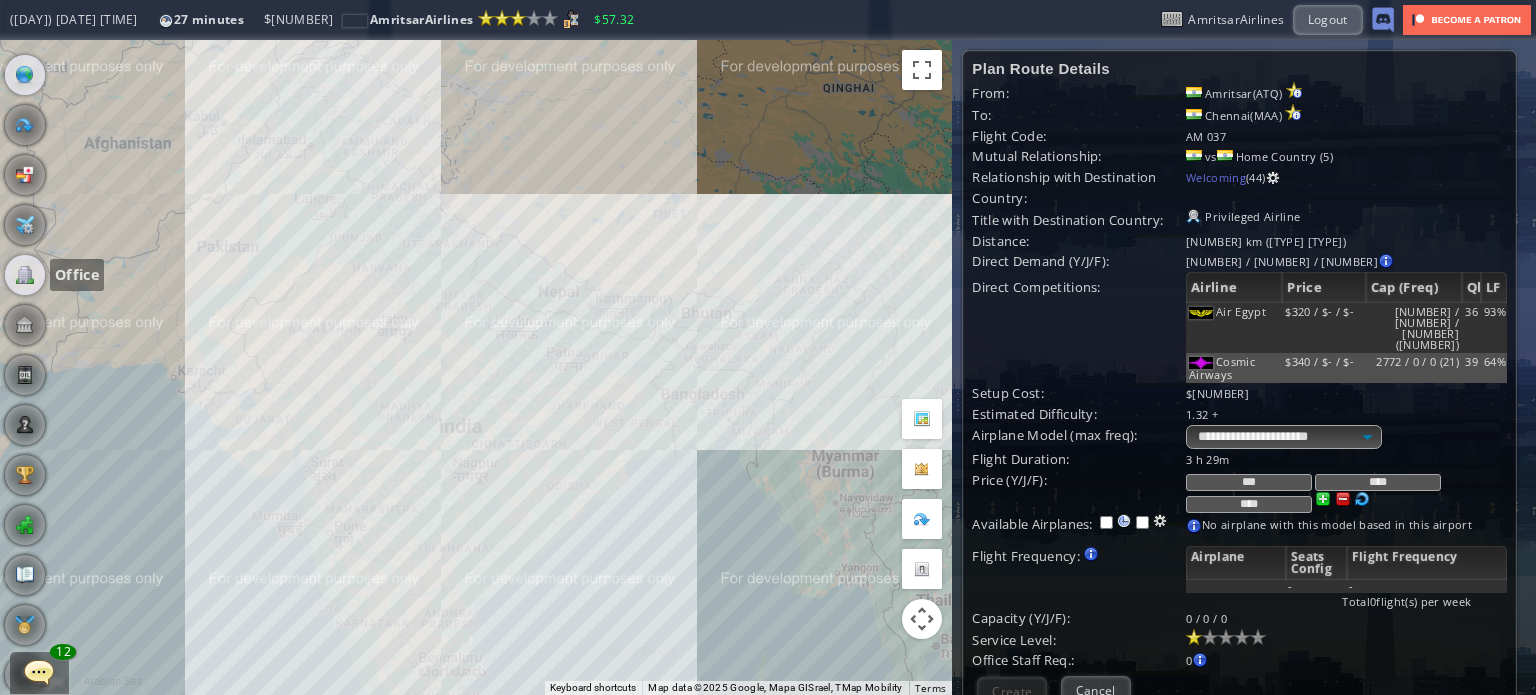 click at bounding box center (25, 275) 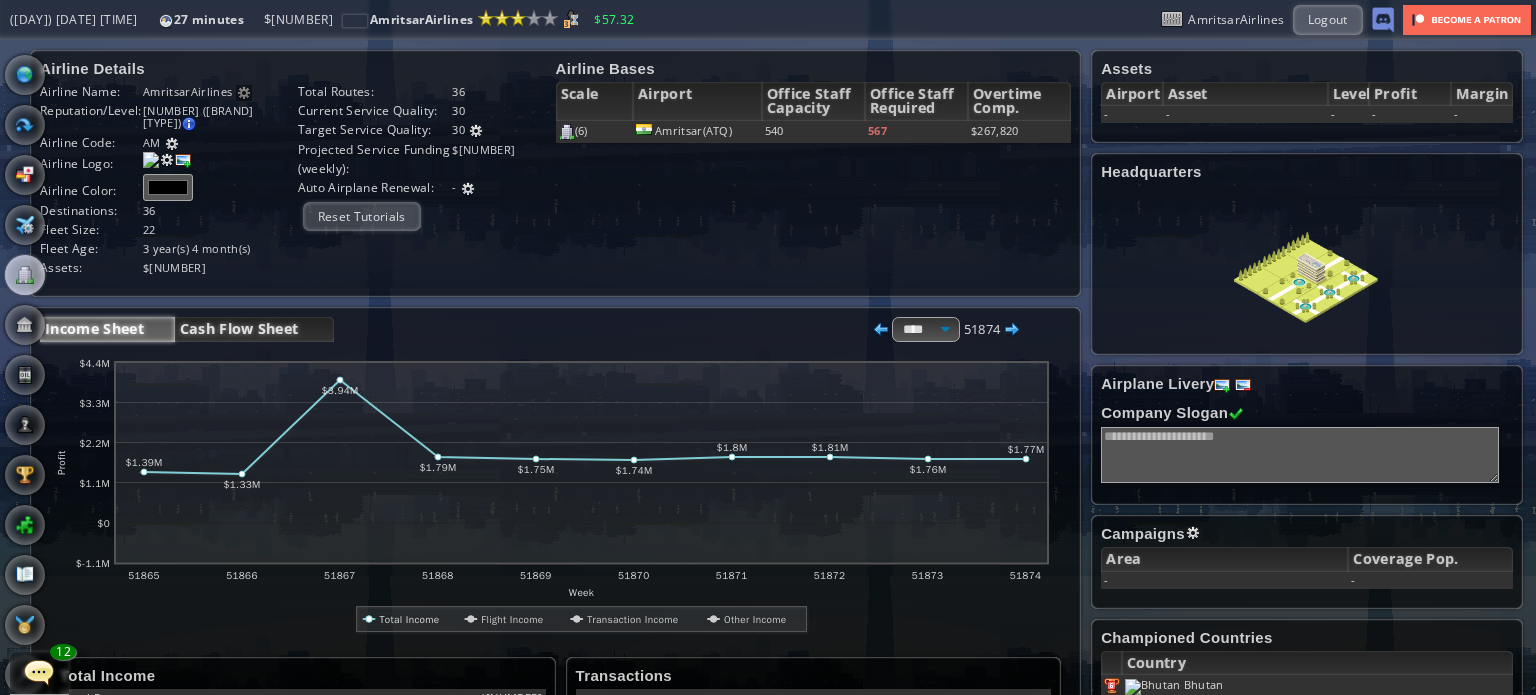 click on "Cash Flow Sheet" at bounding box center (254, 329) 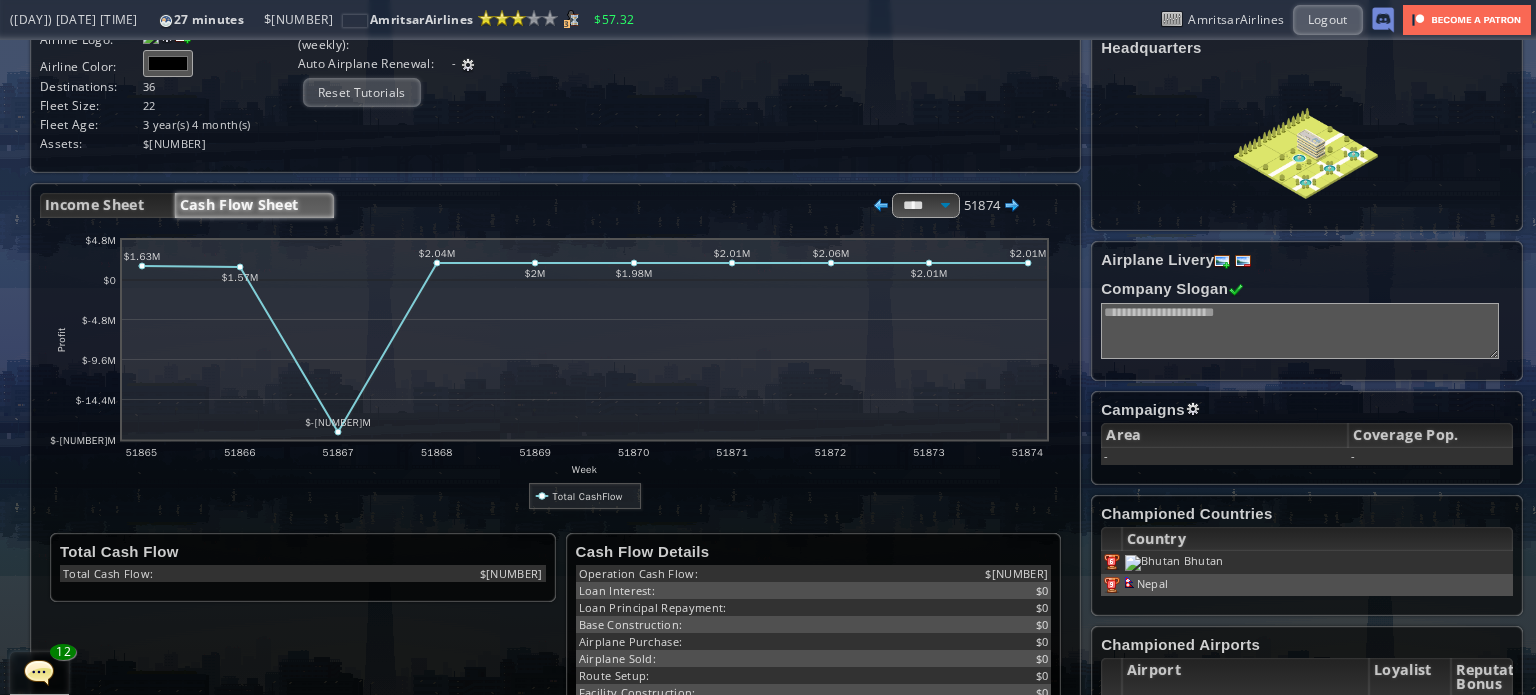 scroll, scrollTop: 100, scrollLeft: 0, axis: vertical 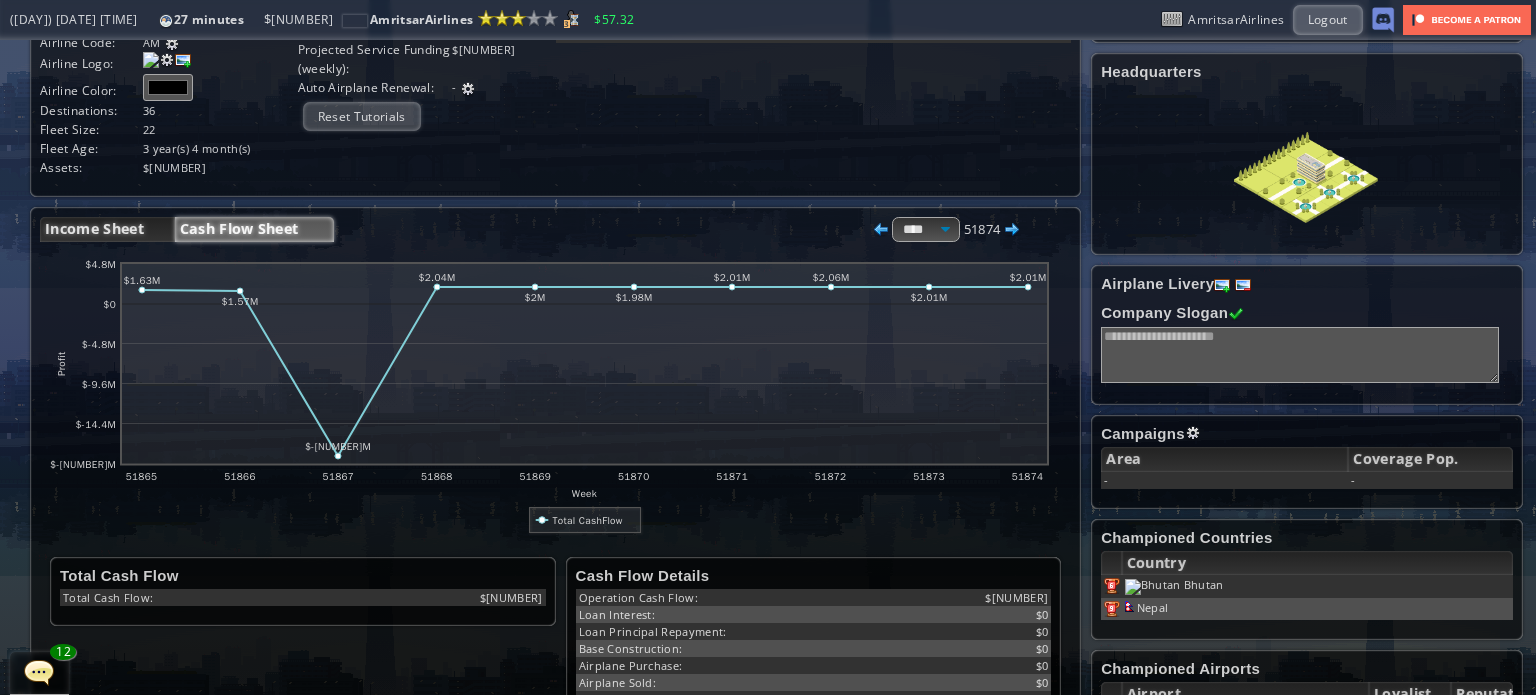 click on "Income Sheet" at bounding box center [107, 229] 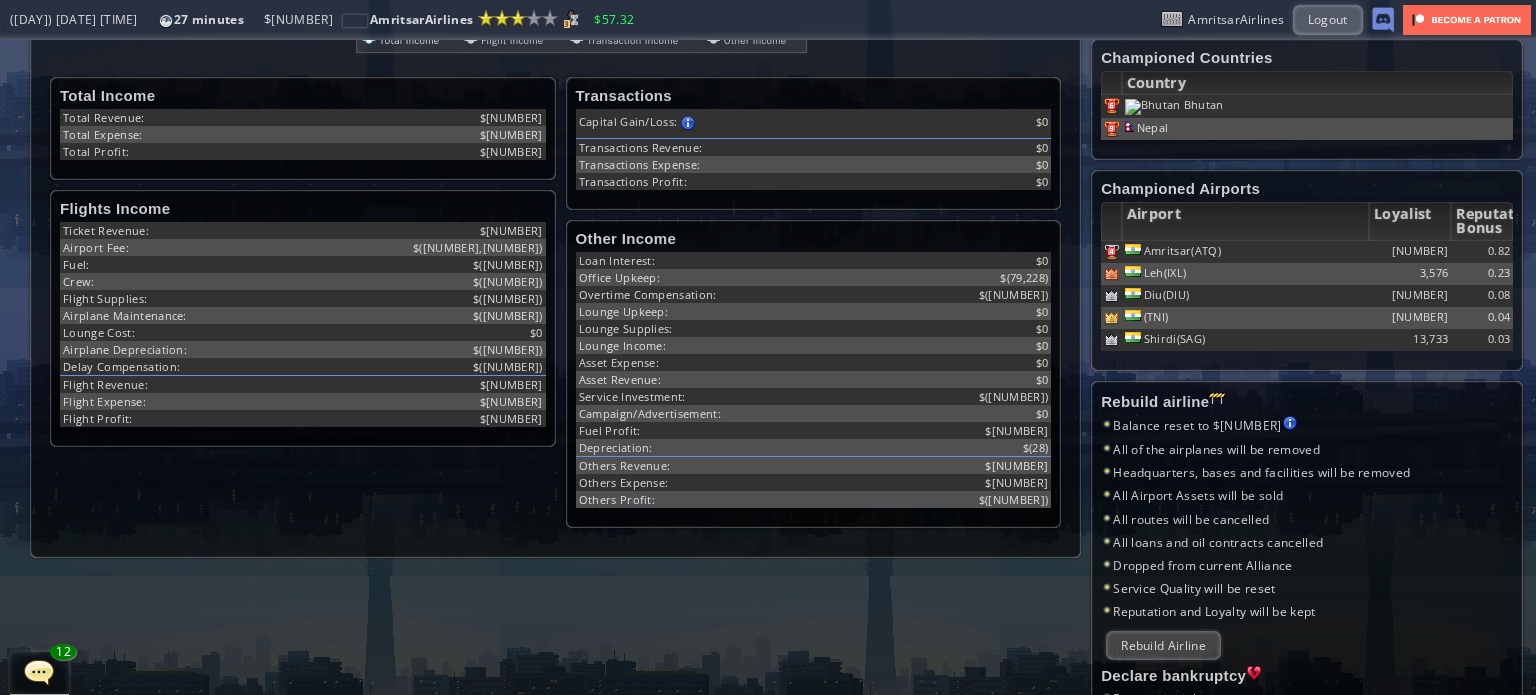 scroll, scrollTop: 600, scrollLeft: 0, axis: vertical 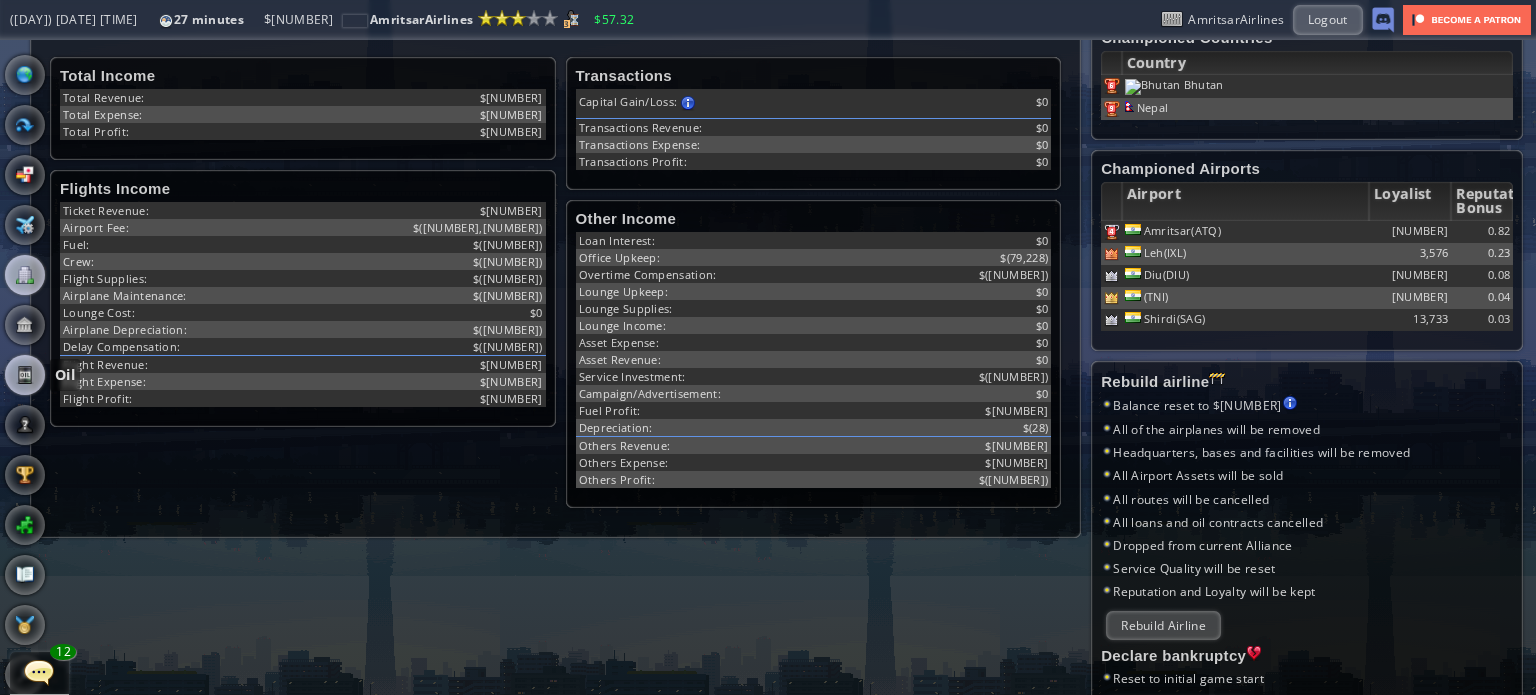 click at bounding box center [25, 375] 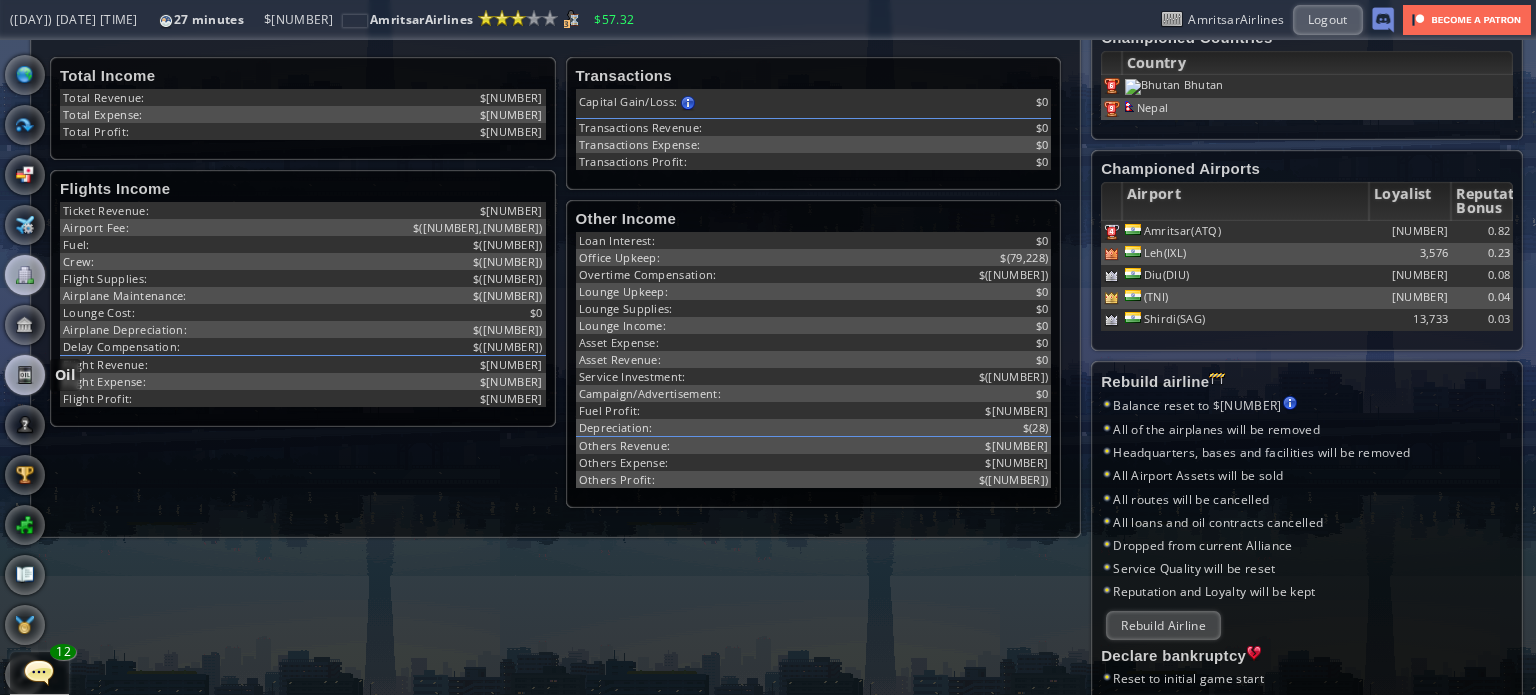 scroll, scrollTop: 0, scrollLeft: 0, axis: both 